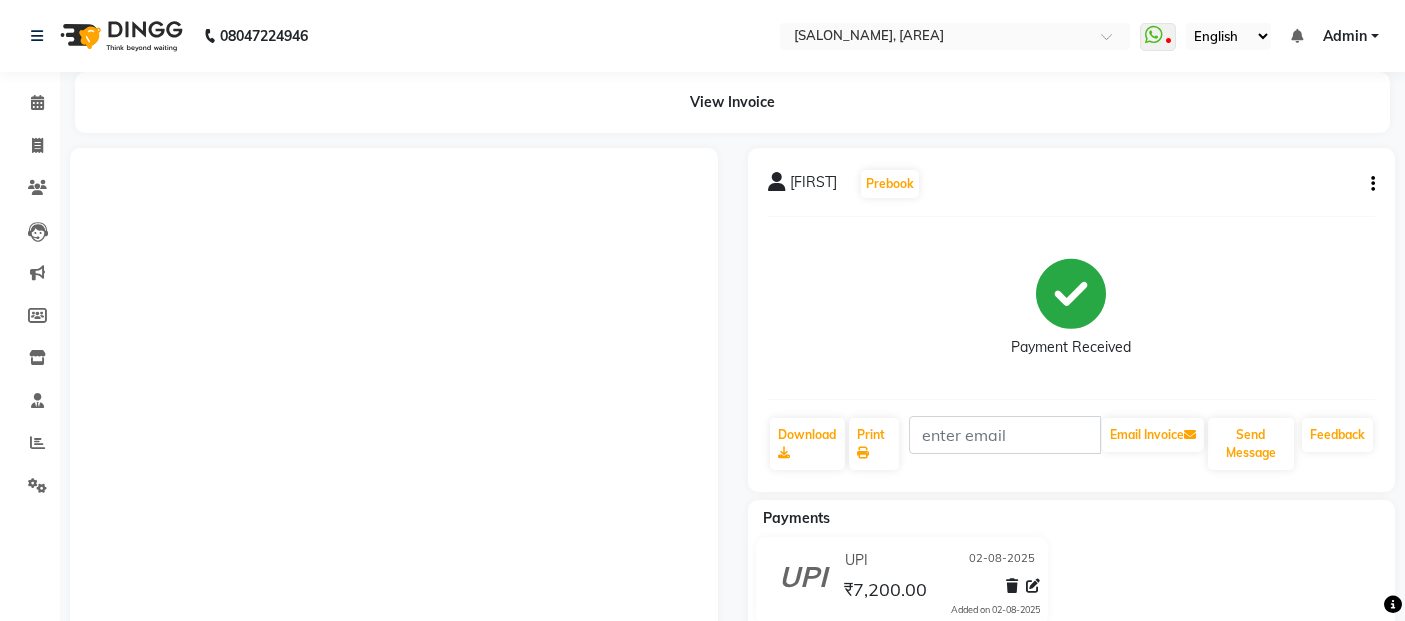 scroll, scrollTop: 0, scrollLeft: 0, axis: both 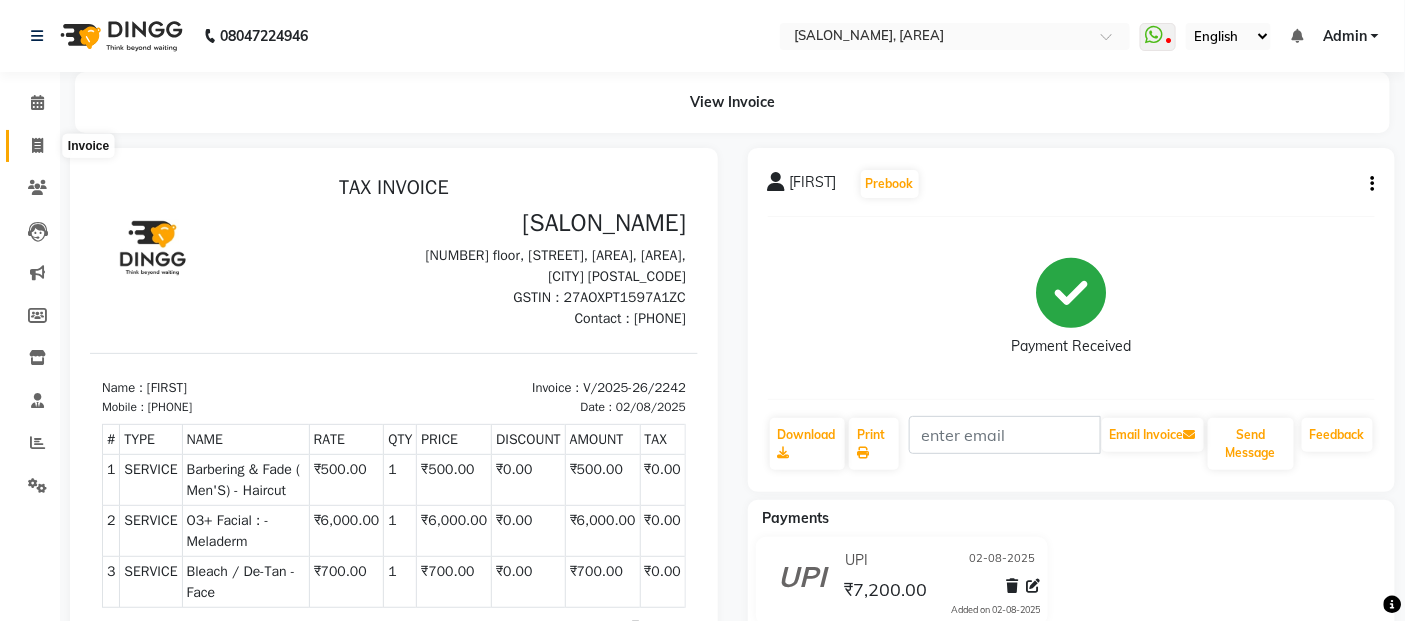 click 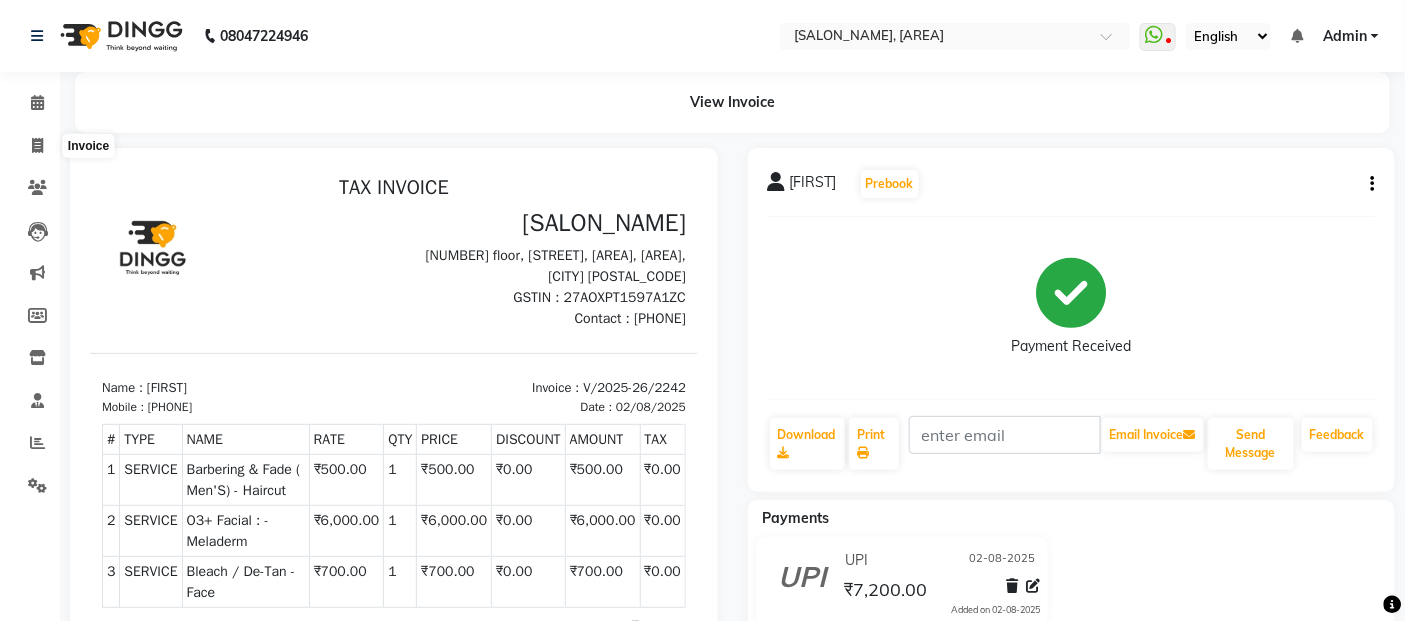 select on "5150" 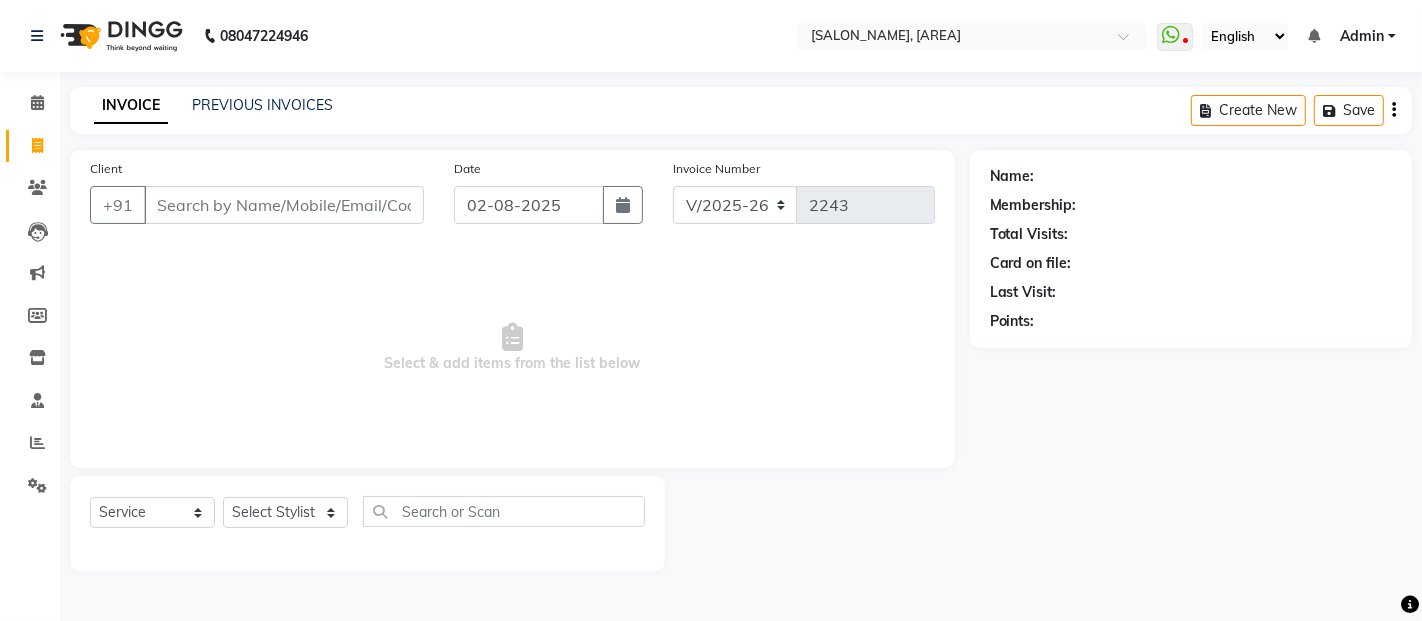 click on "Client" at bounding box center [284, 205] 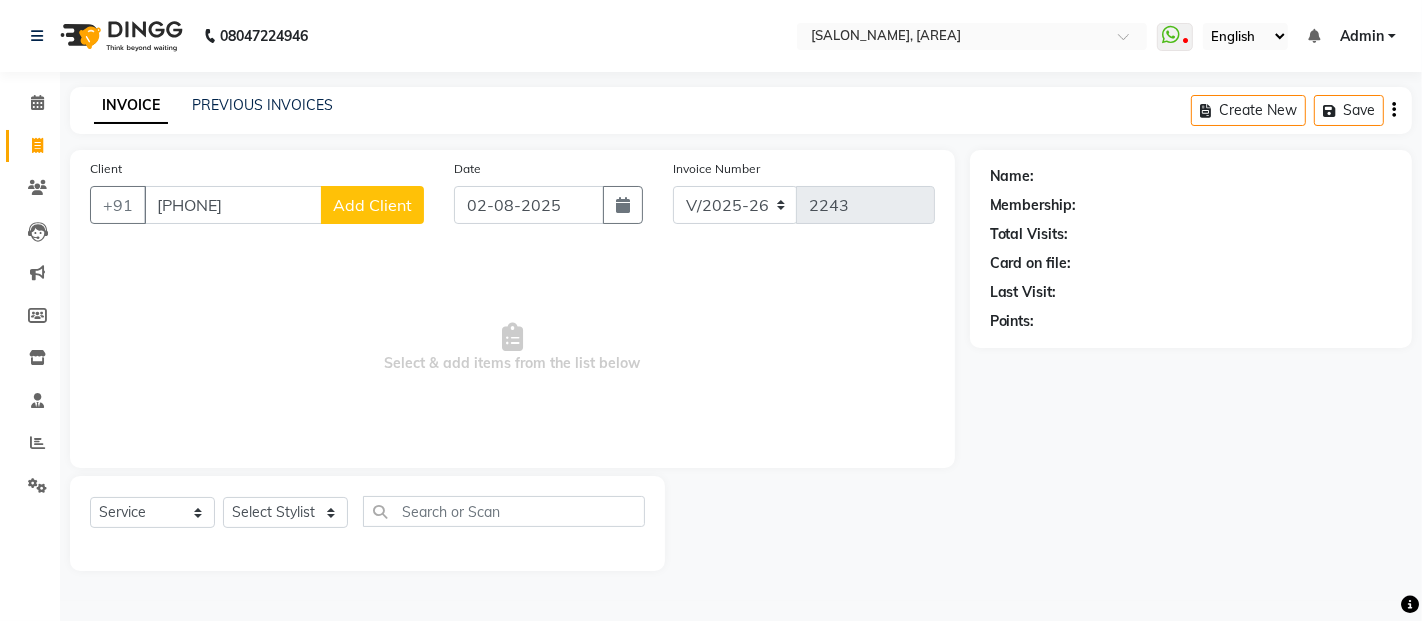 type on "[PHONE]" 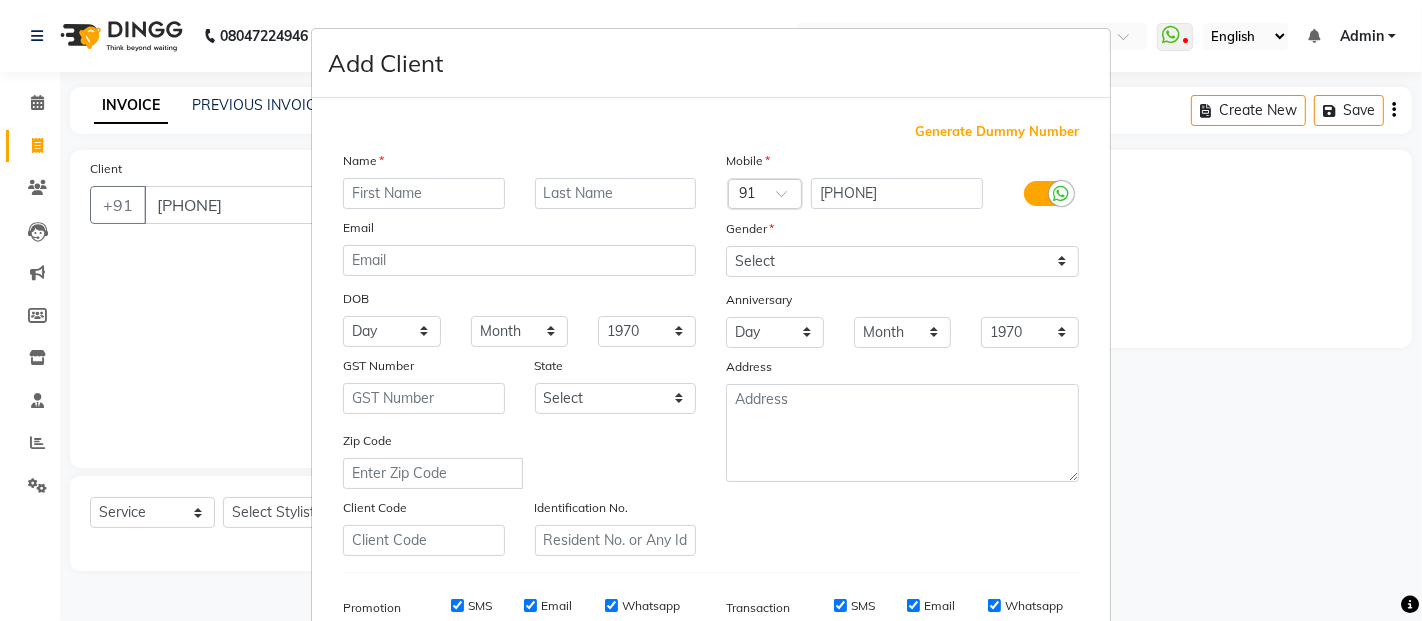 click at bounding box center (424, 193) 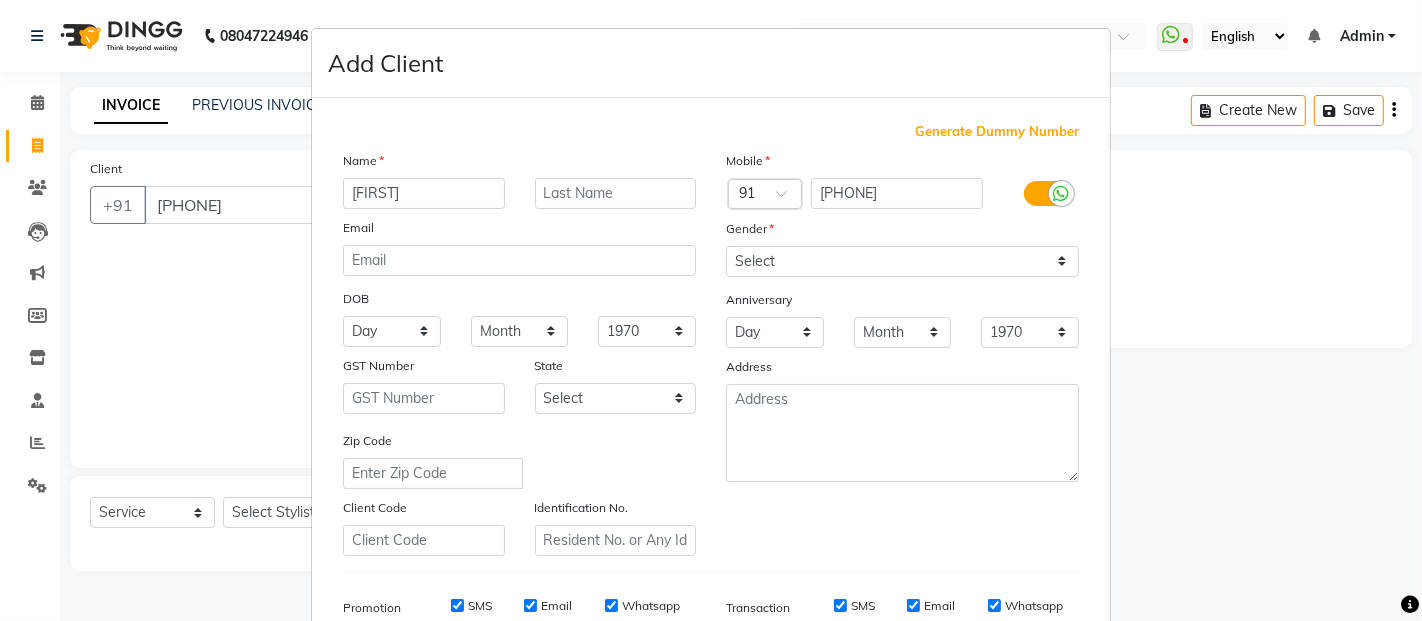 type on "[FIRST]" 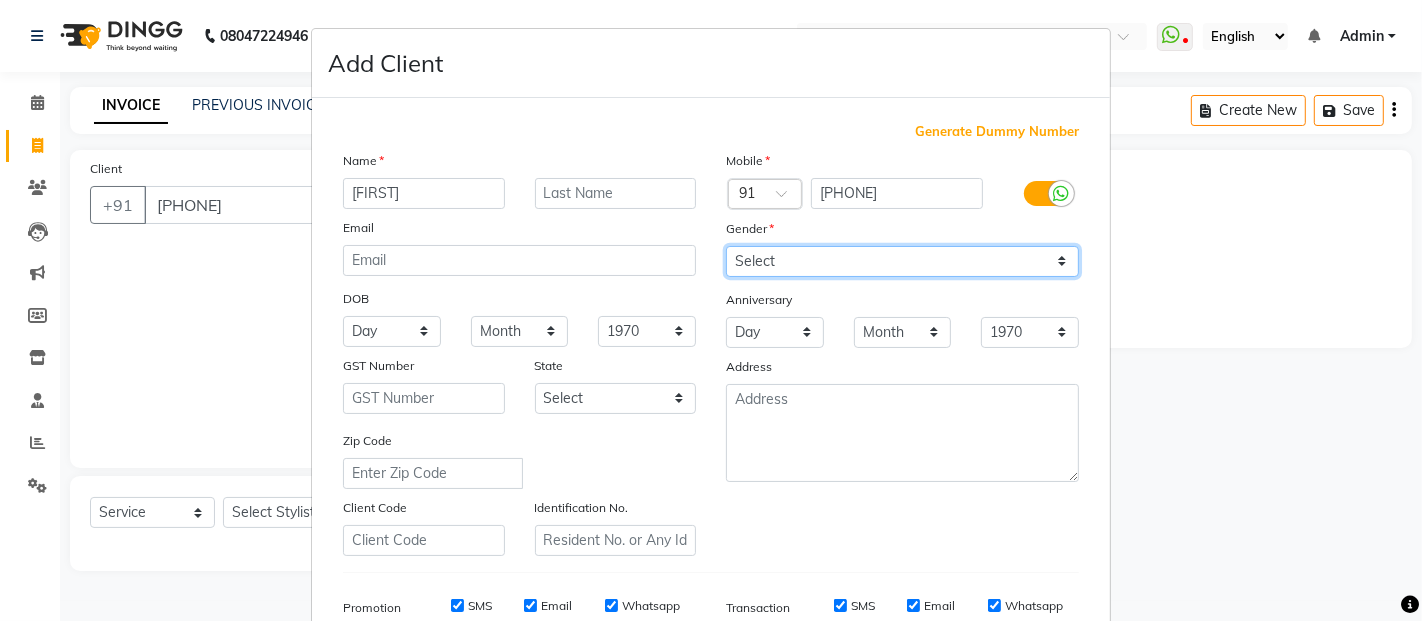 click on "Select Male Female Other Prefer Not To Say" at bounding box center [902, 261] 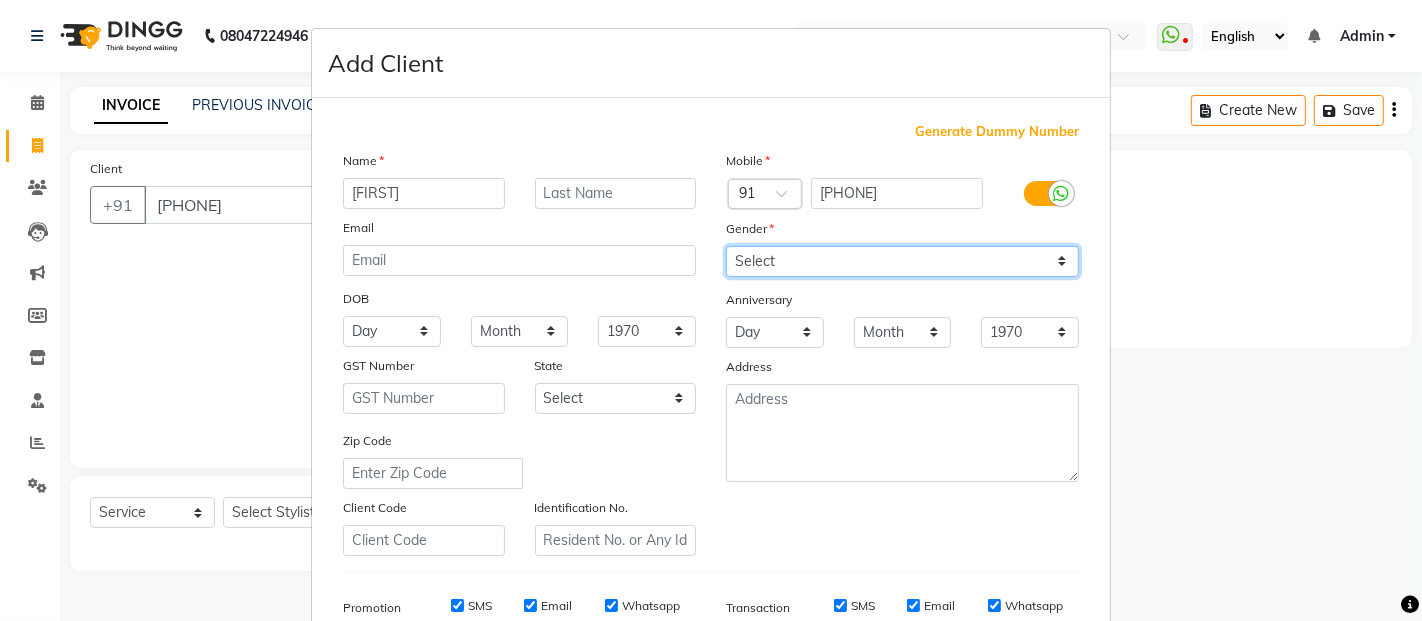 select on "female" 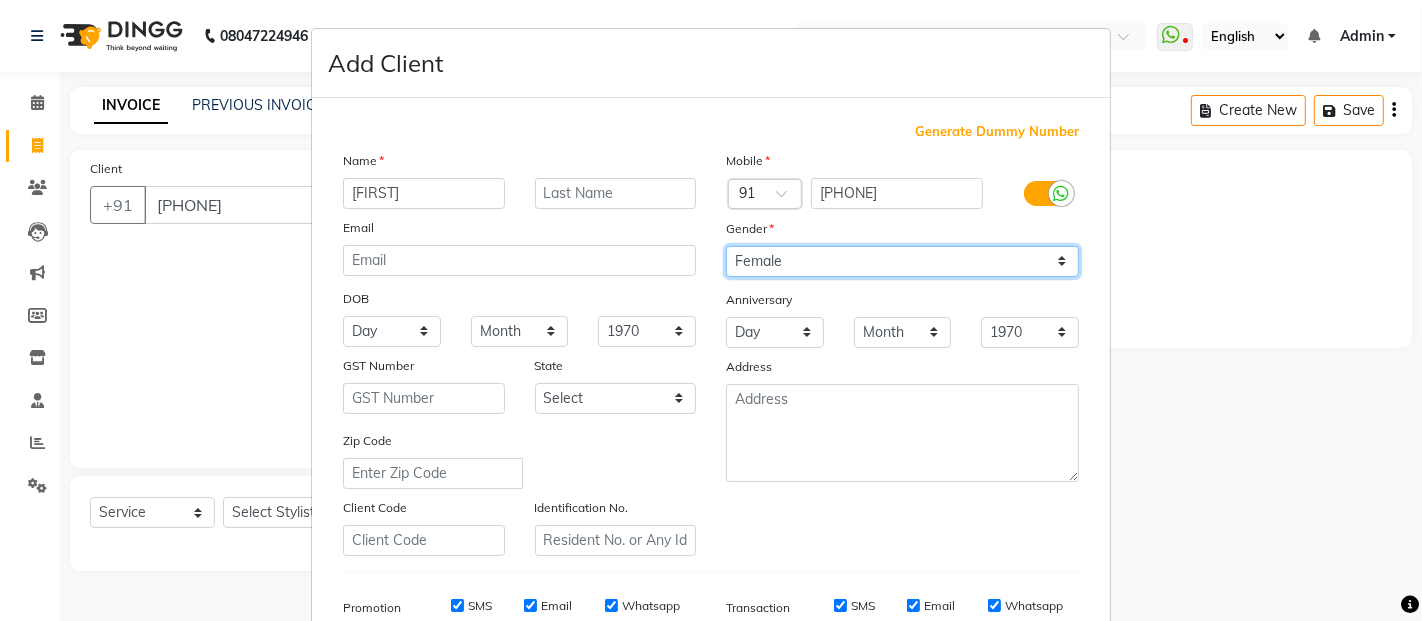 click on "Select Male Female Other Prefer Not To Say" at bounding box center [902, 261] 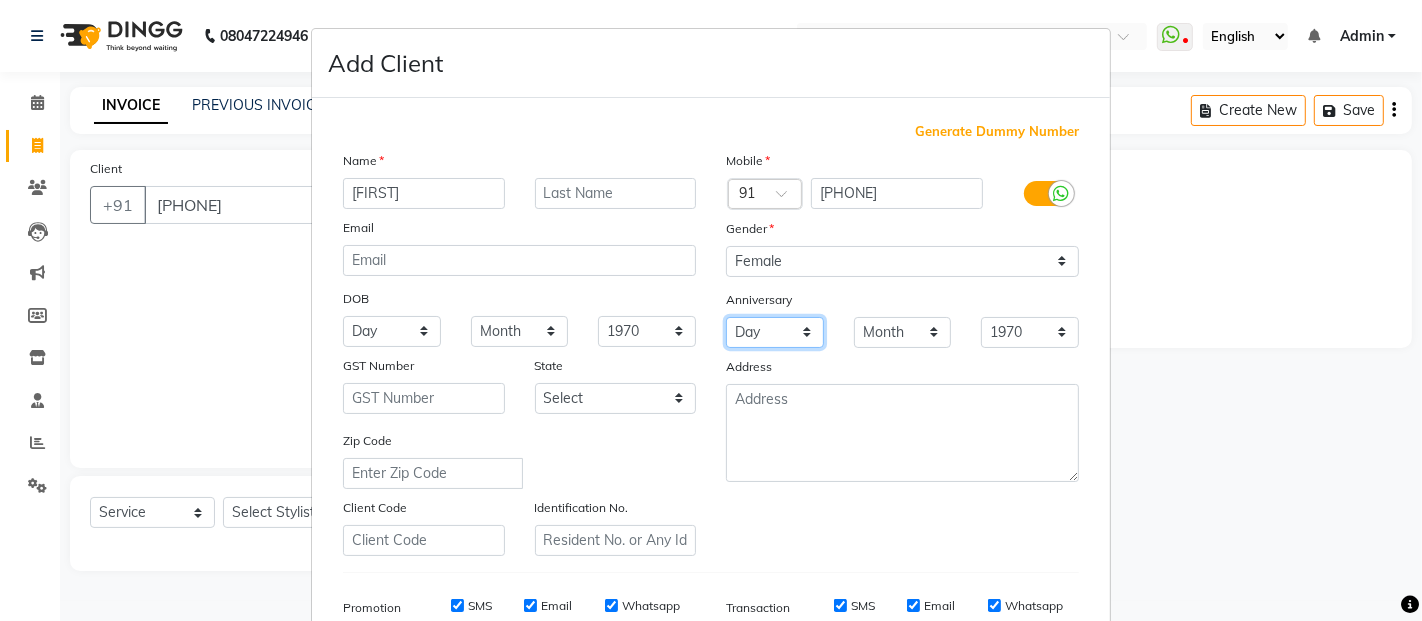 click on "Day 01 02 03 04 05 06 07 08 09 10 11 12 13 14 15 16 17 18 19 20 21 22 23 24 25 26 27 28 29 30 31" at bounding box center [775, 332] 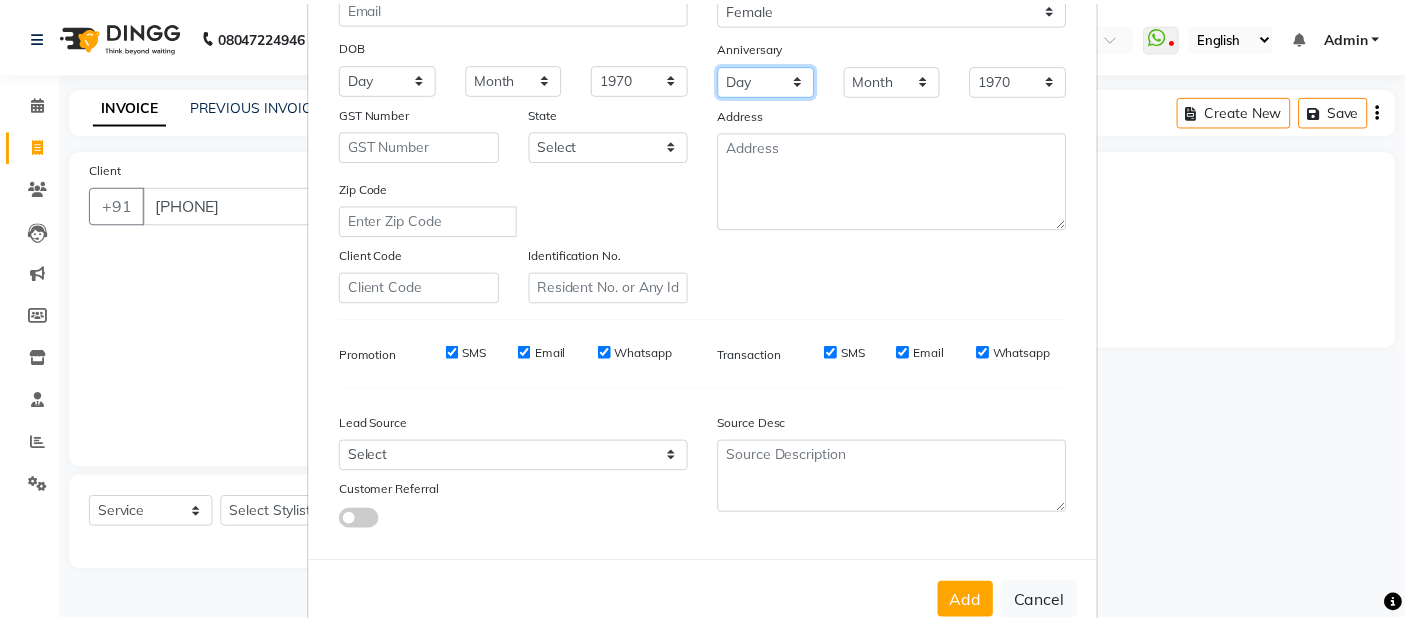 scroll, scrollTop: 303, scrollLeft: 0, axis: vertical 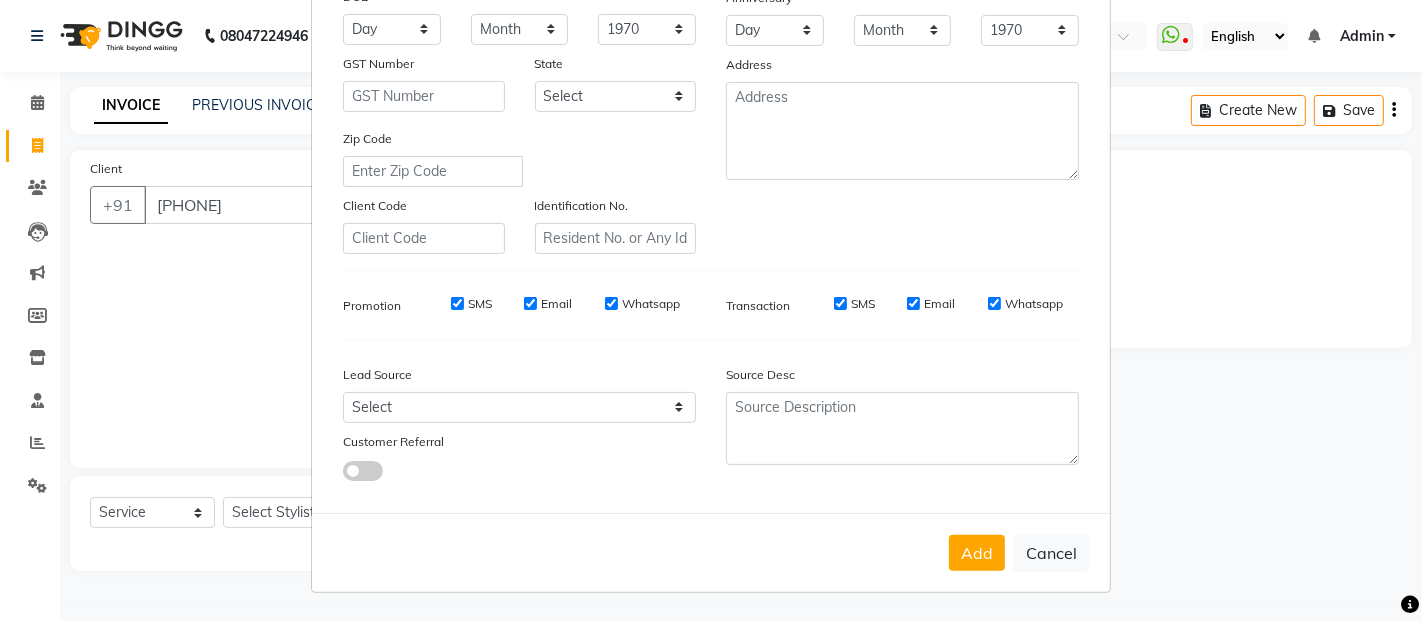 click on "Add   Cancel" at bounding box center [711, 552] 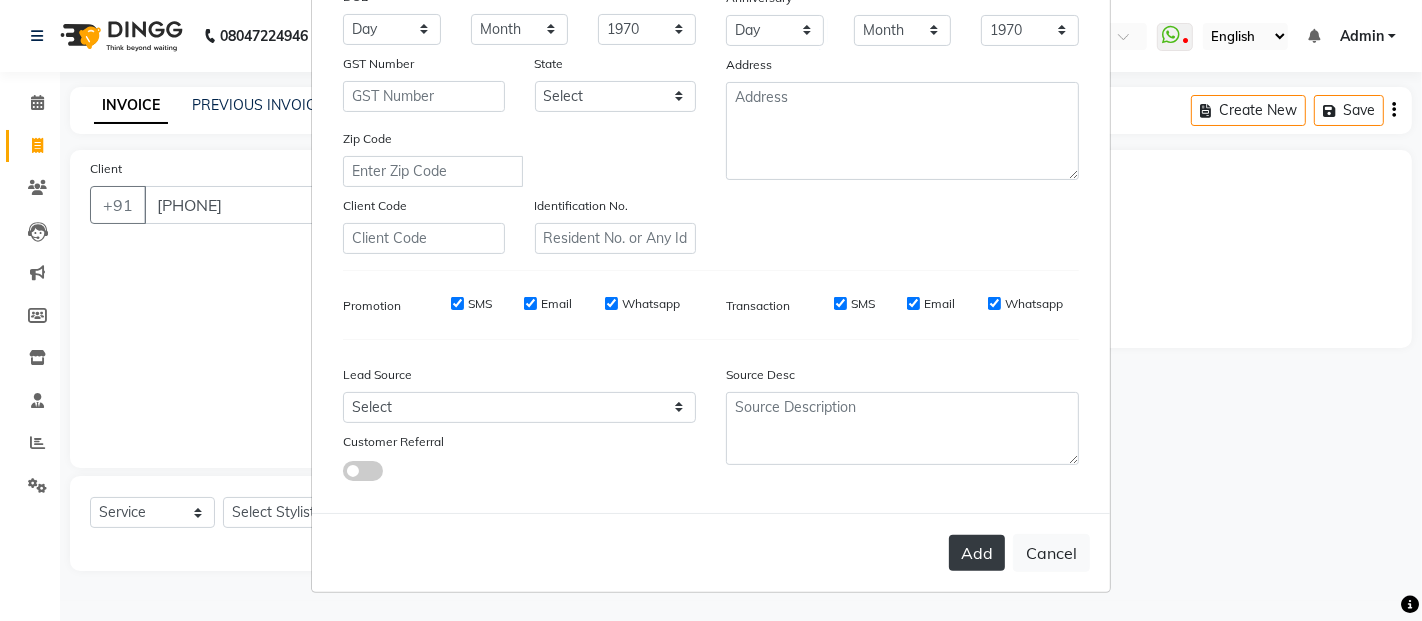 click on "Add" at bounding box center [977, 553] 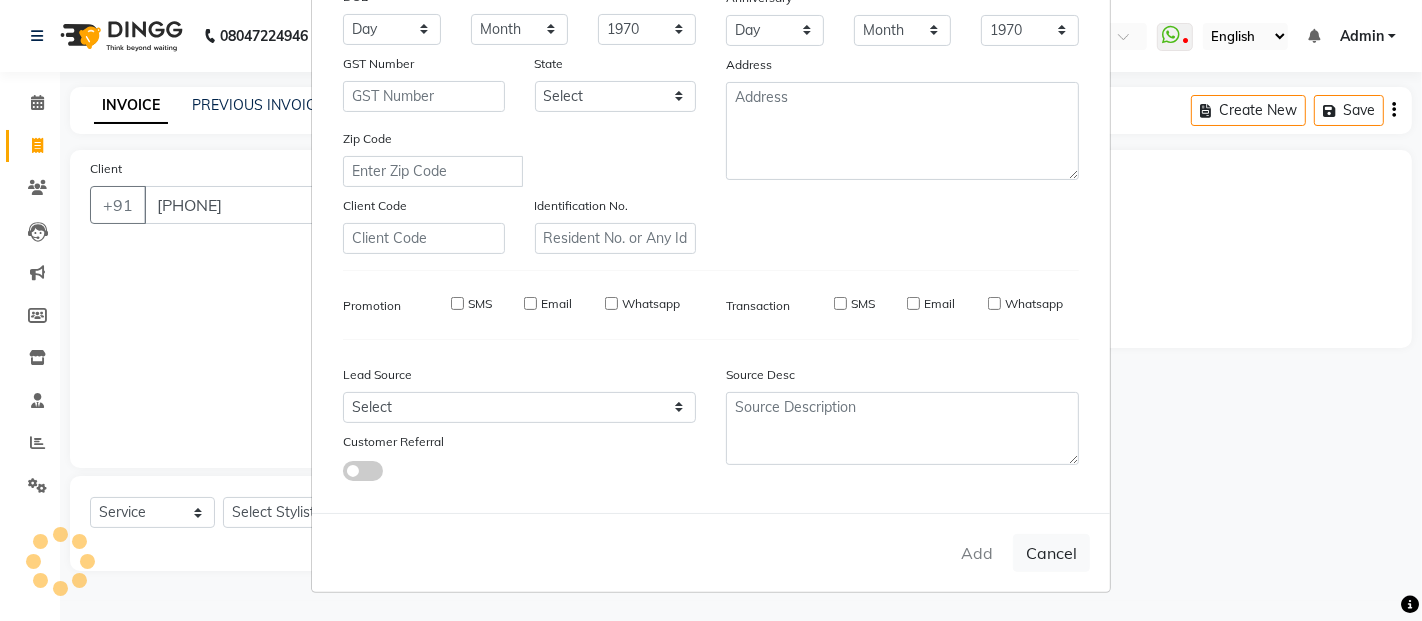 type 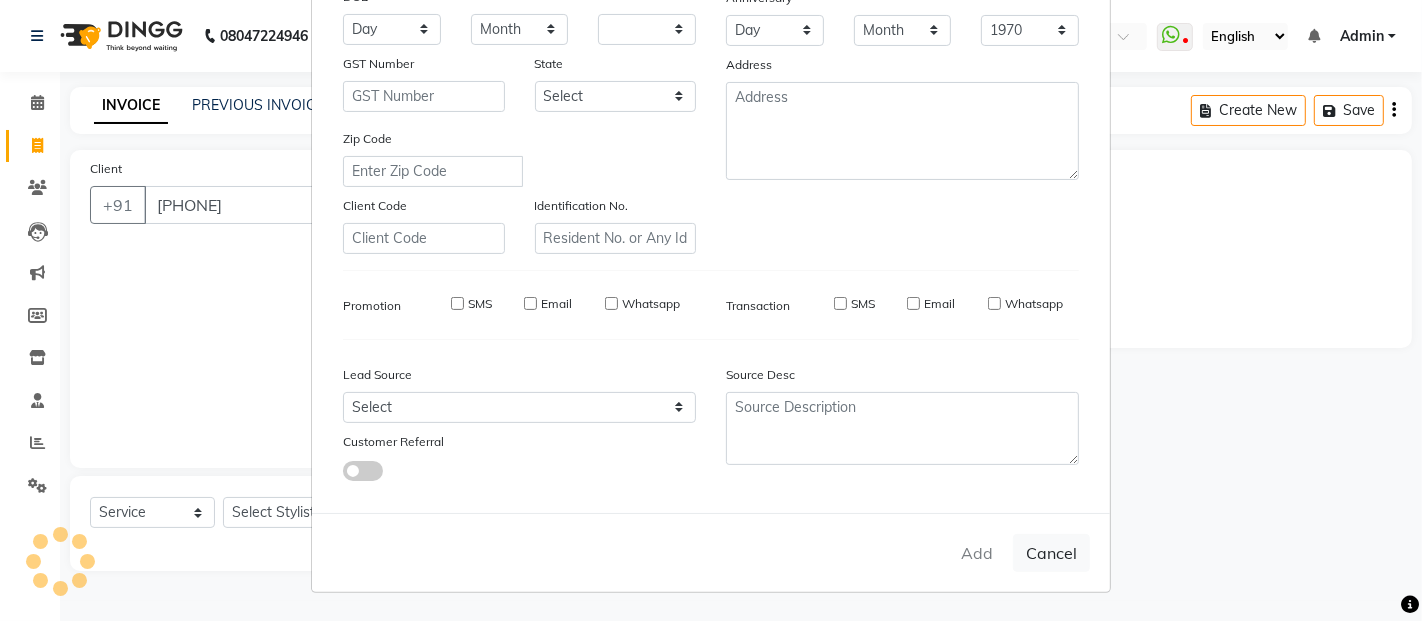 select 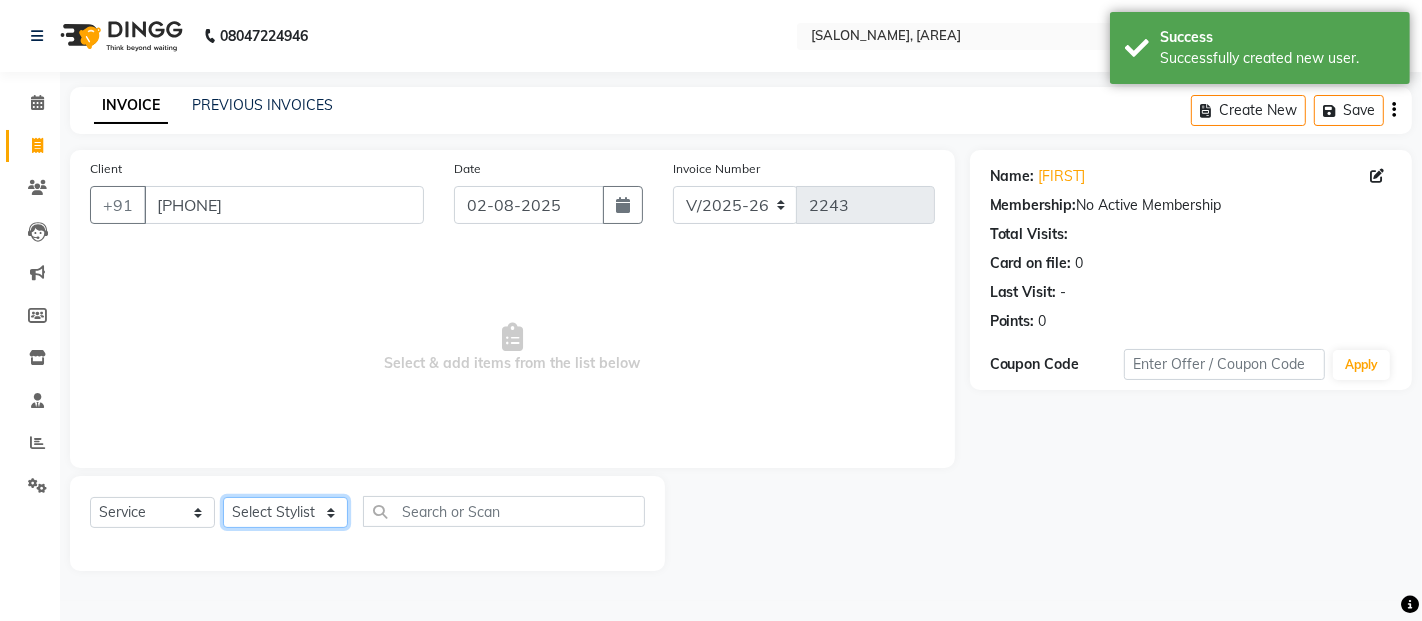 click on "Select Stylist Abdul [LAST] [LAST] ali ANAS Ayaan Bhavika Gauri Kunal Manager Naaz Payal sahil Shlok Shruti Soni Srushti Swara Angre" 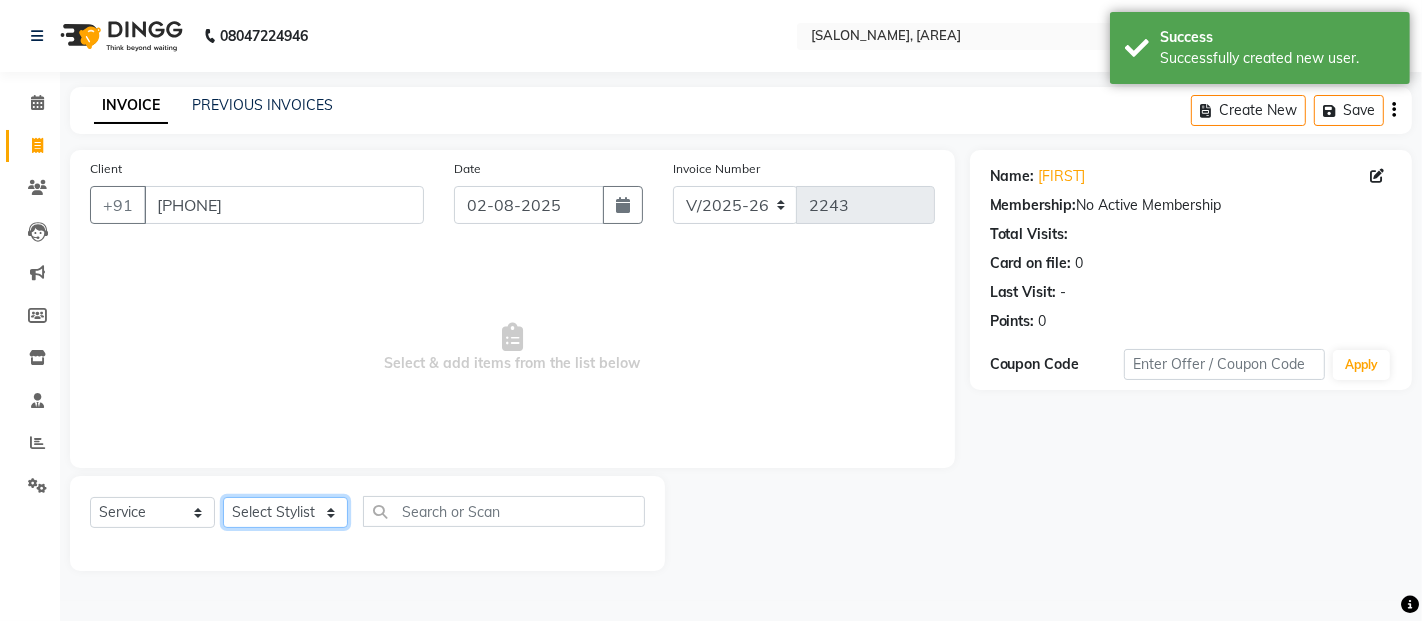 select on "32735" 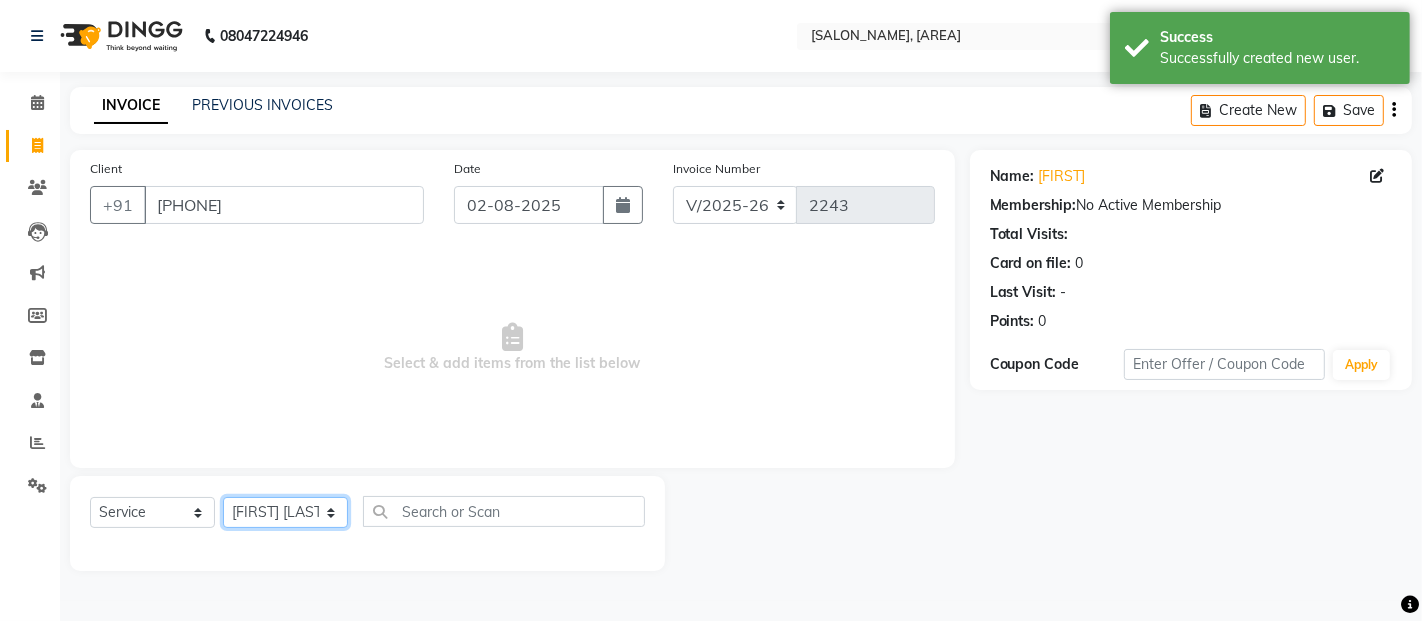 click on "Select Stylist Abdul [LAST] [LAST] ali ANAS Ayaan Bhavika Gauri Kunal Manager Naaz Payal sahil Shlok Shruti Soni Srushti Swara Angre" 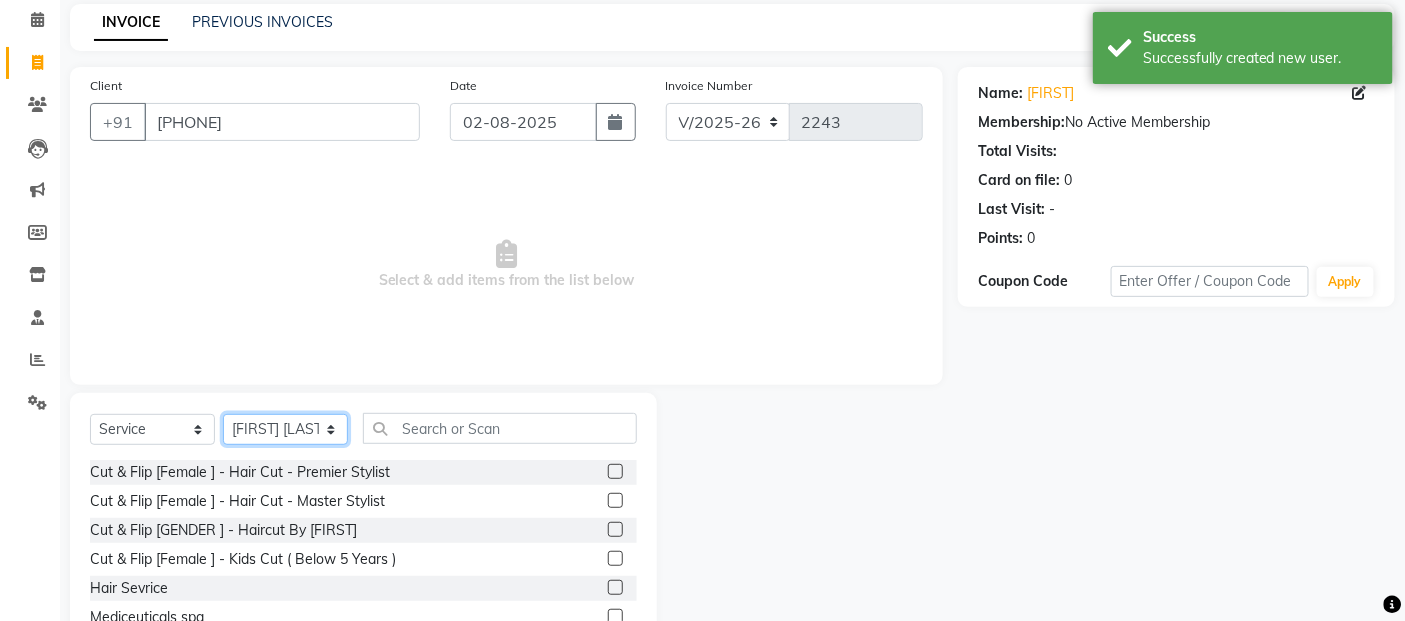 scroll, scrollTop: 180, scrollLeft: 0, axis: vertical 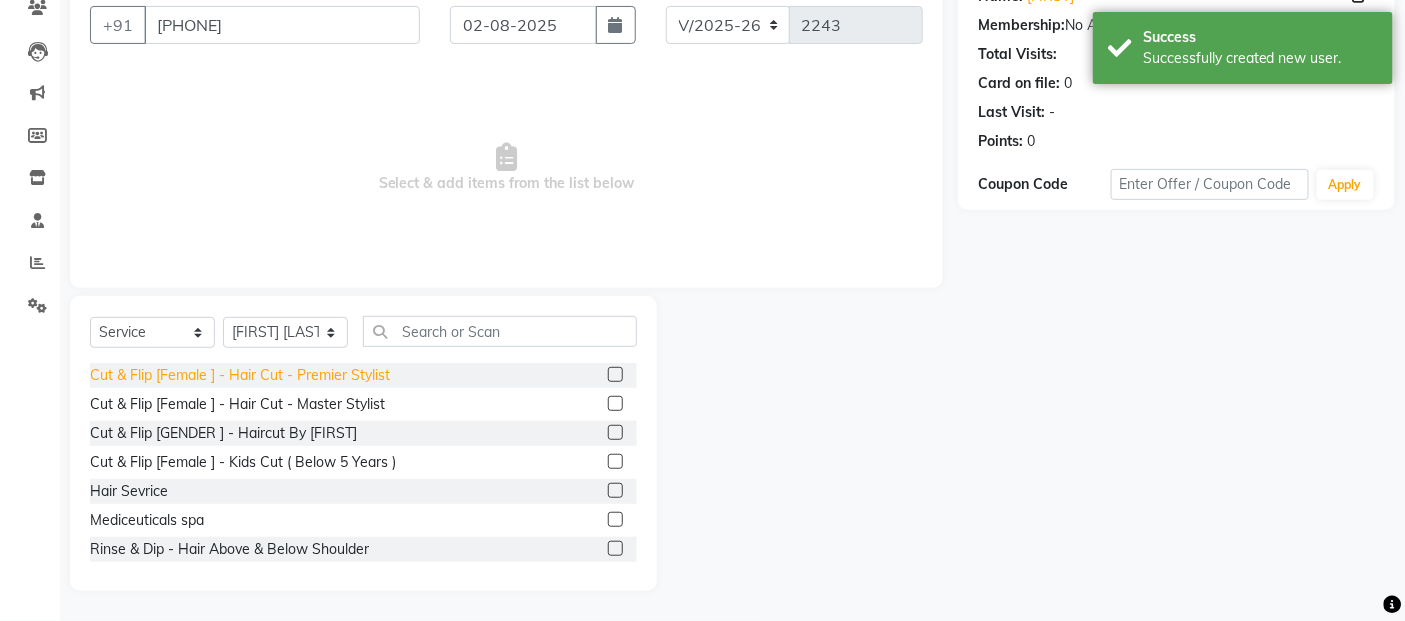 click on "Cut & Flip [Female ] - Hair Cut - Premier Stylist" 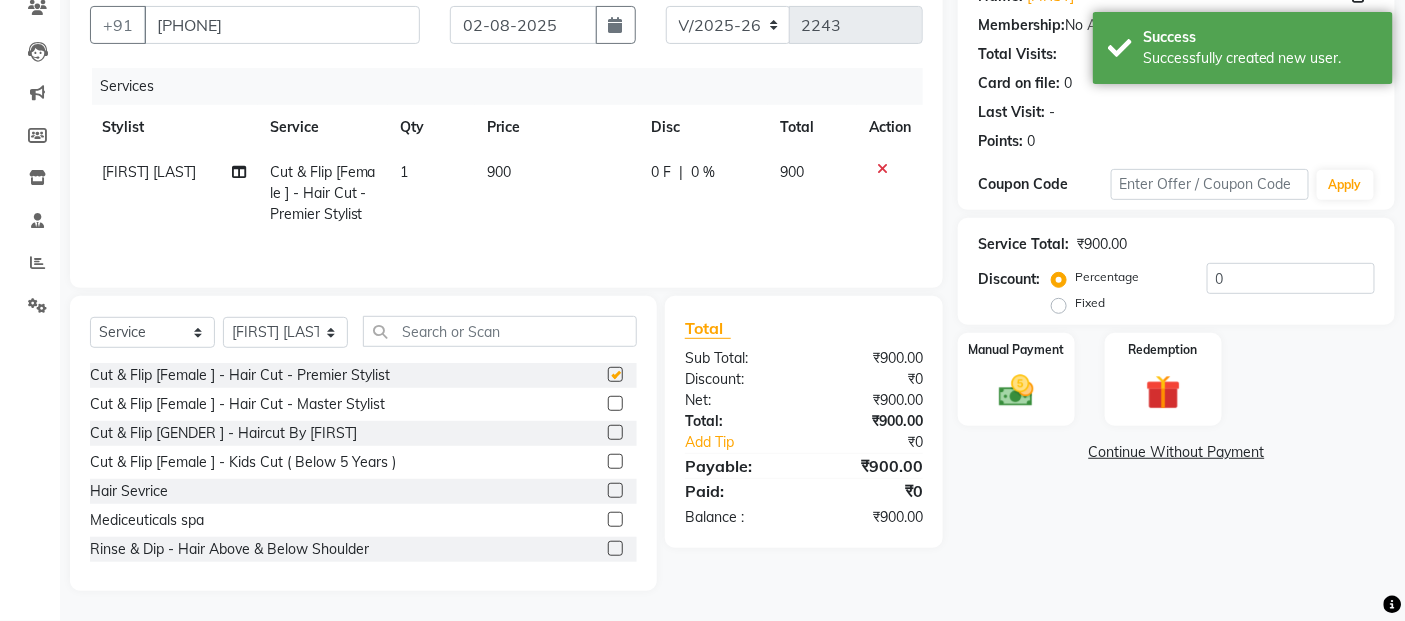 checkbox on "false" 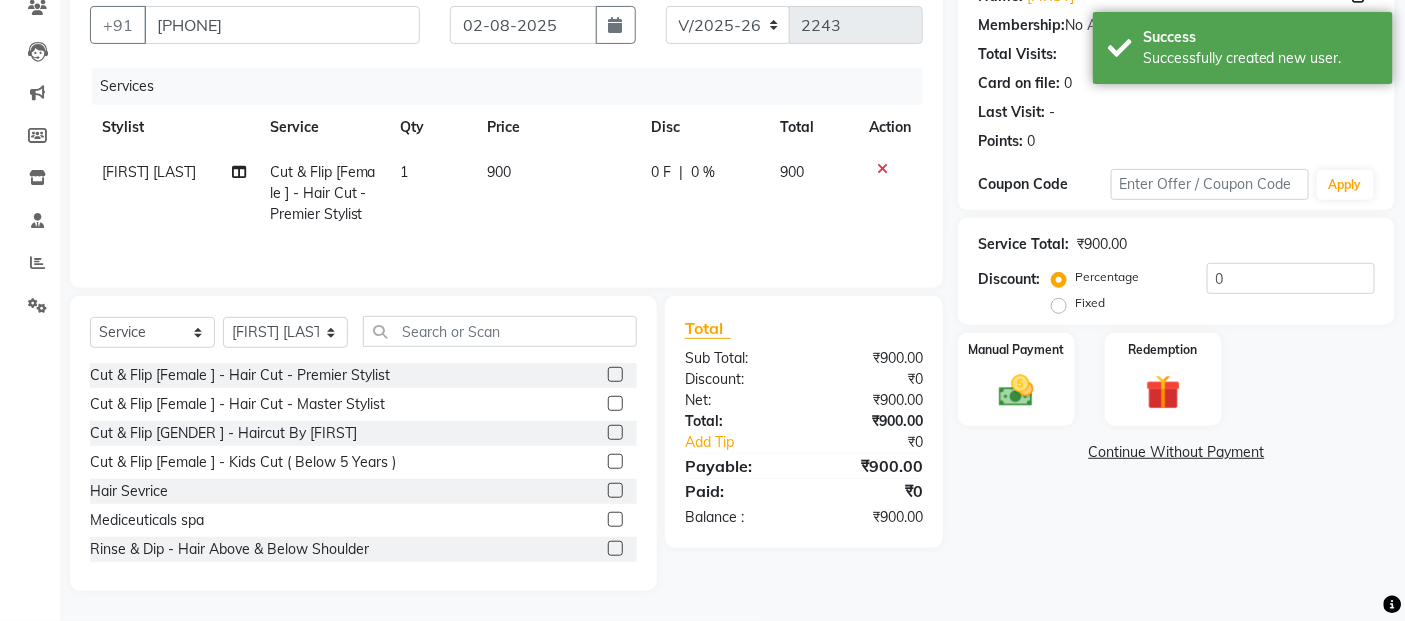 click on "900" 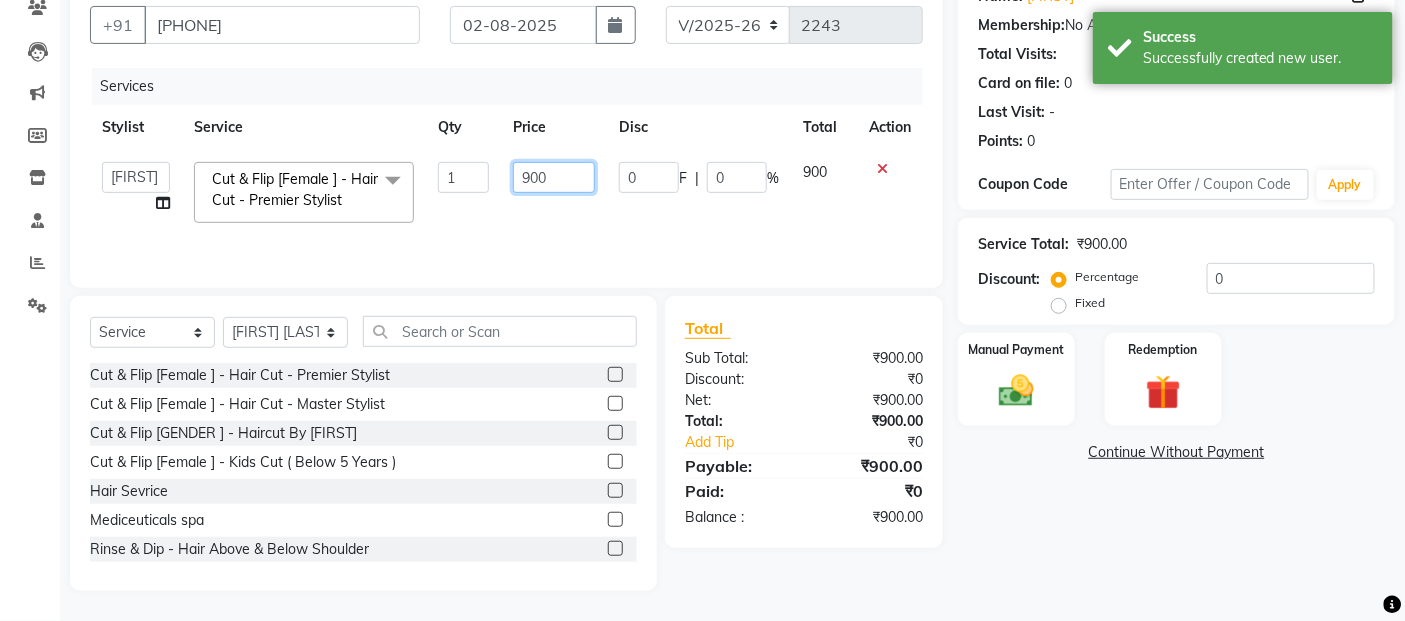 click on "900" 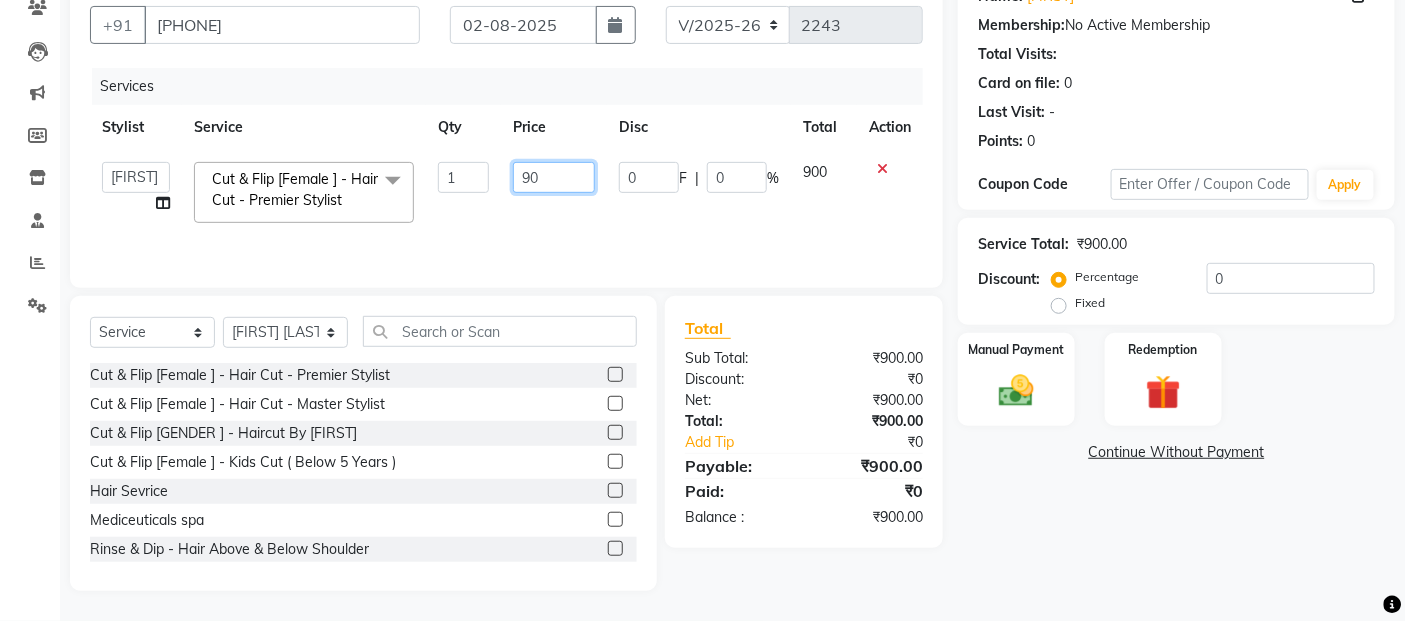 type on "9" 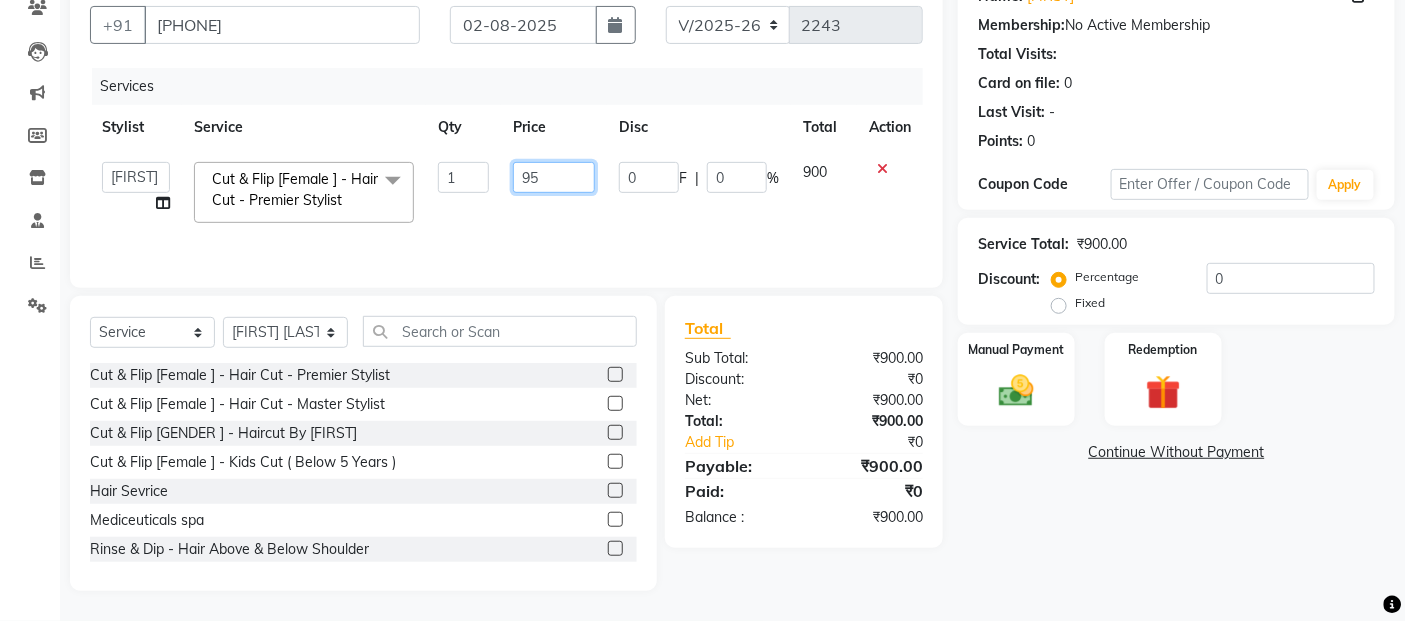 type on "950" 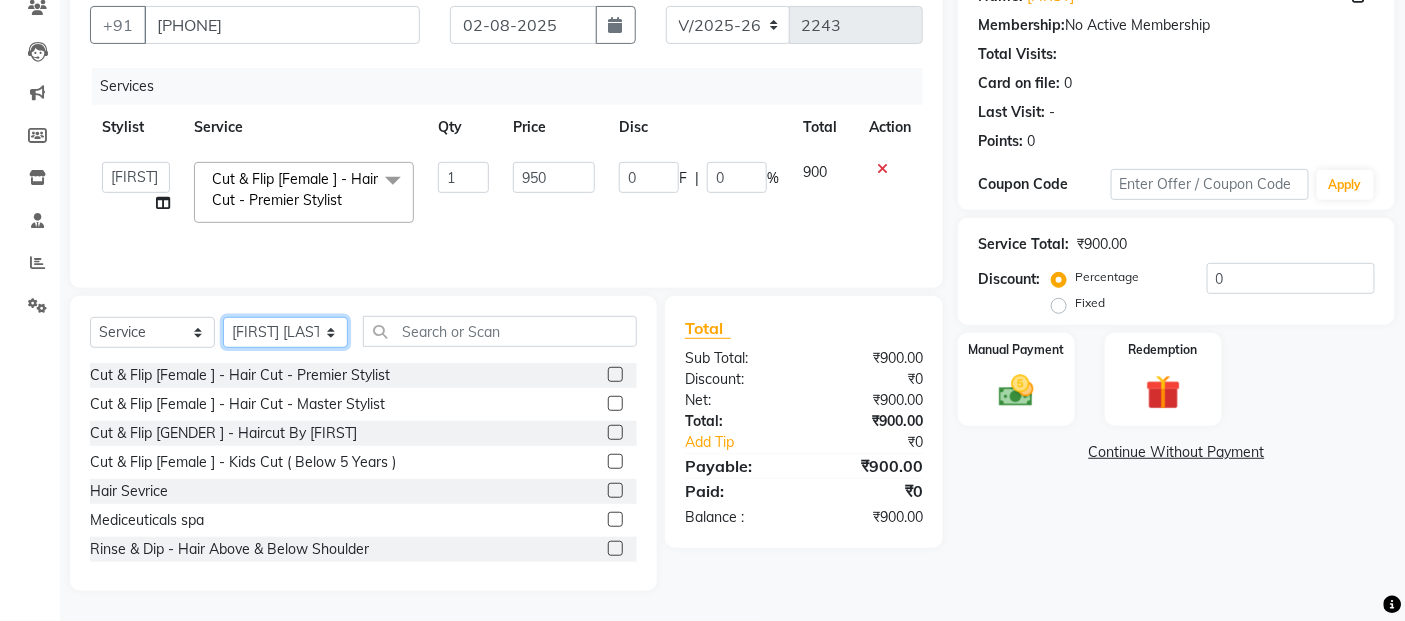 click on "Select Stylist Abdul [LAST] [LAST] ali ANAS Ayaan Bhavika Gauri Kunal Manager Naaz Payal sahil Shlok Shruti Soni Srushti Swara Angre" 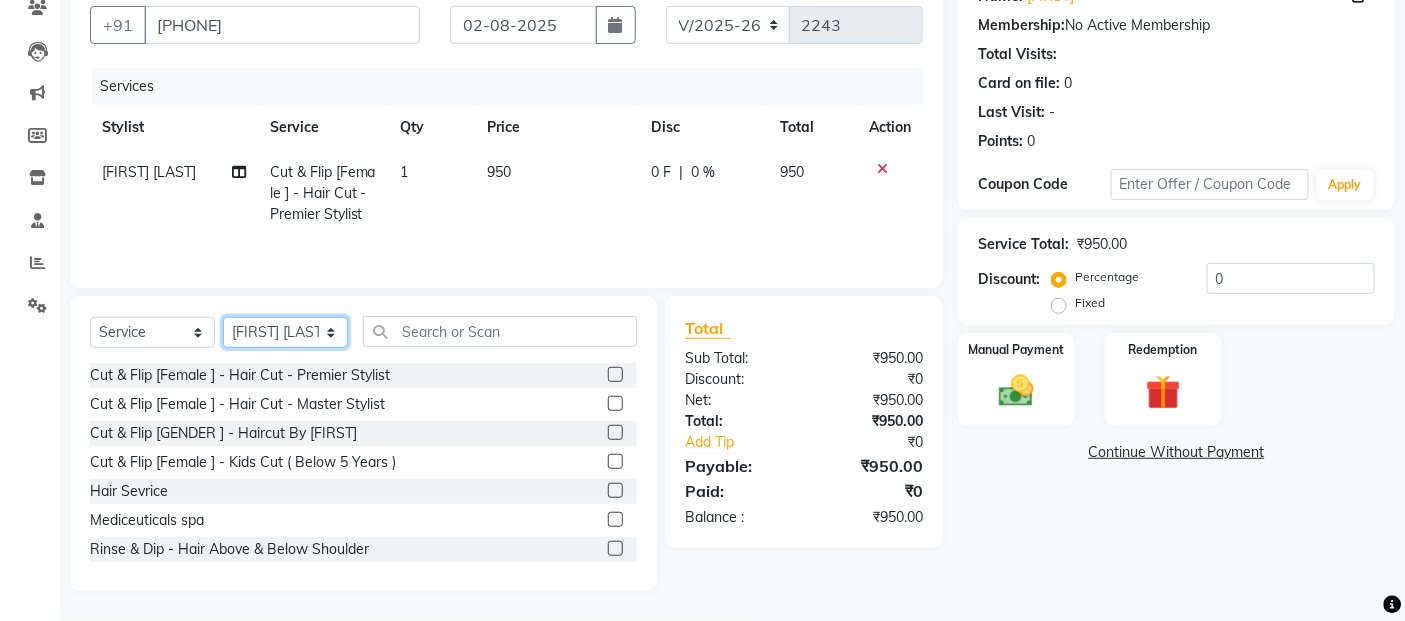 select on "[PHONE]" 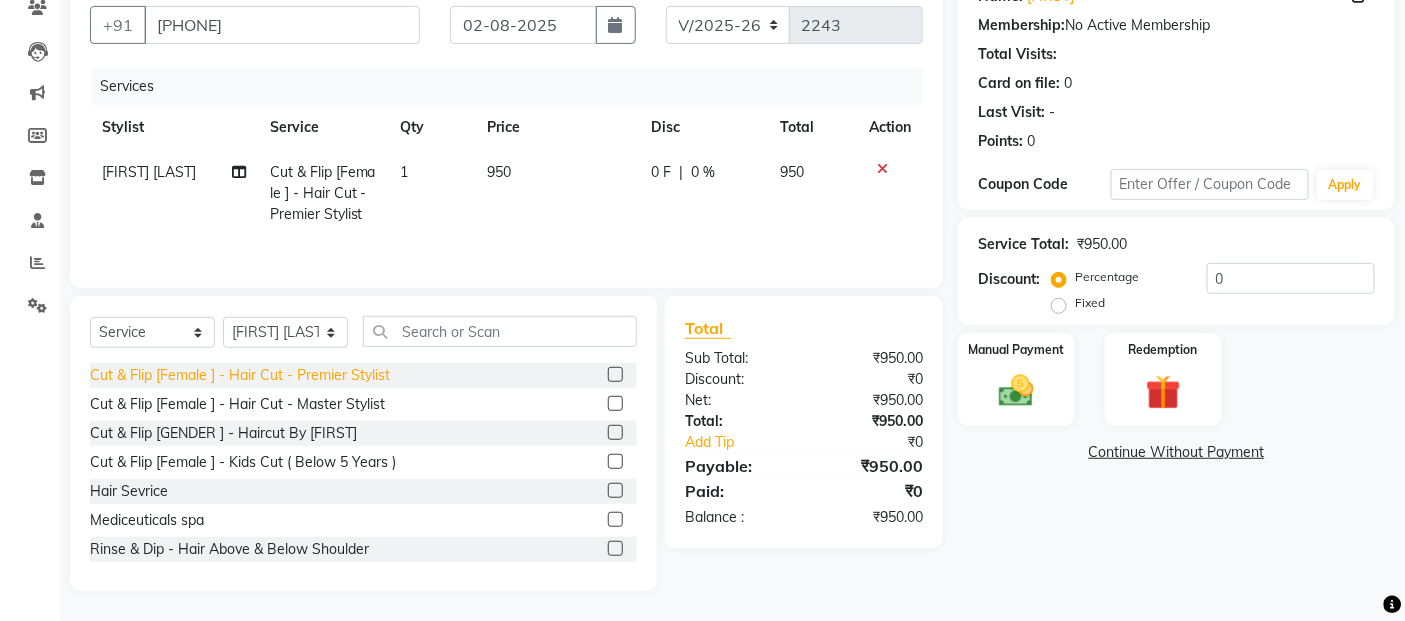 click on "Cut & Flip [Female ] - Hair Cut - Premier Stylist" 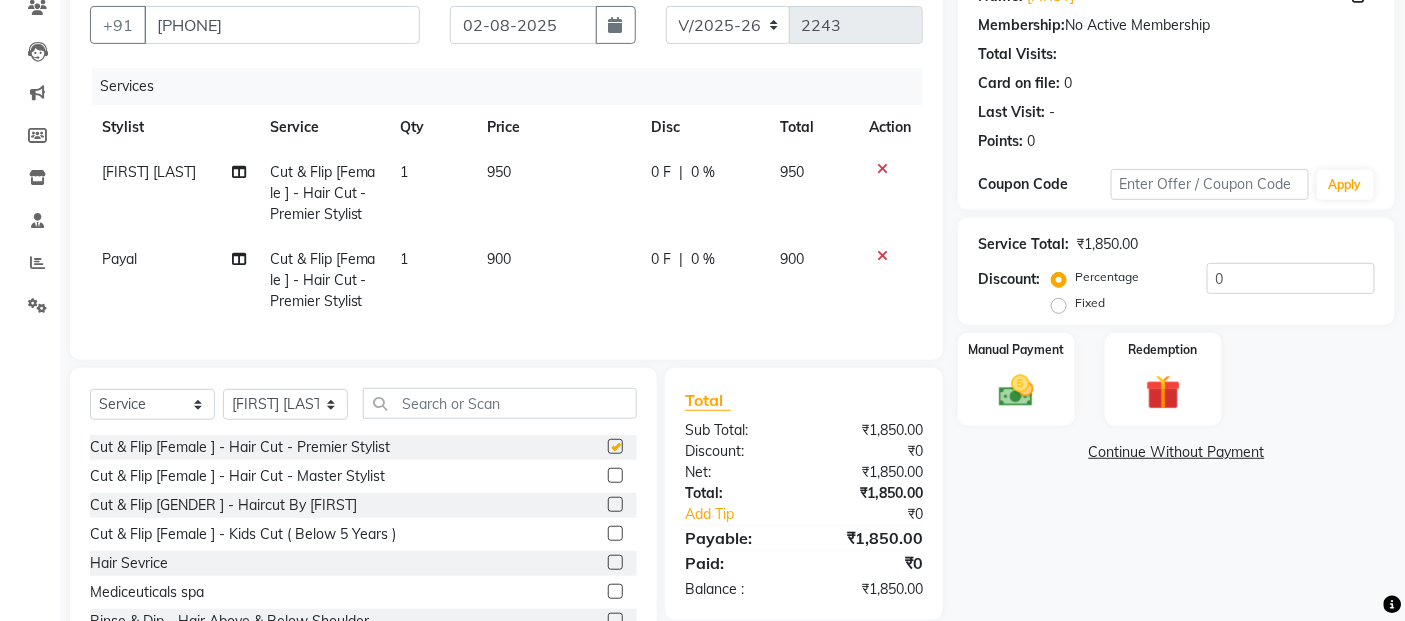 checkbox on "false" 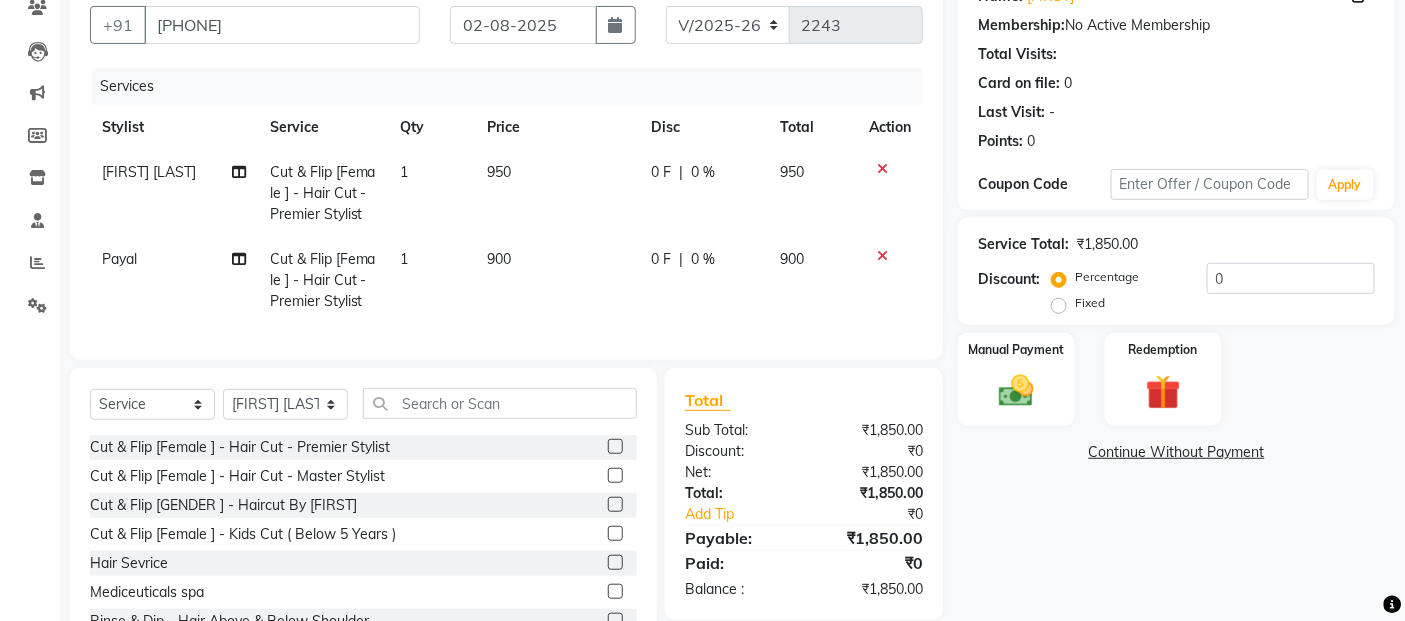 click on "900" 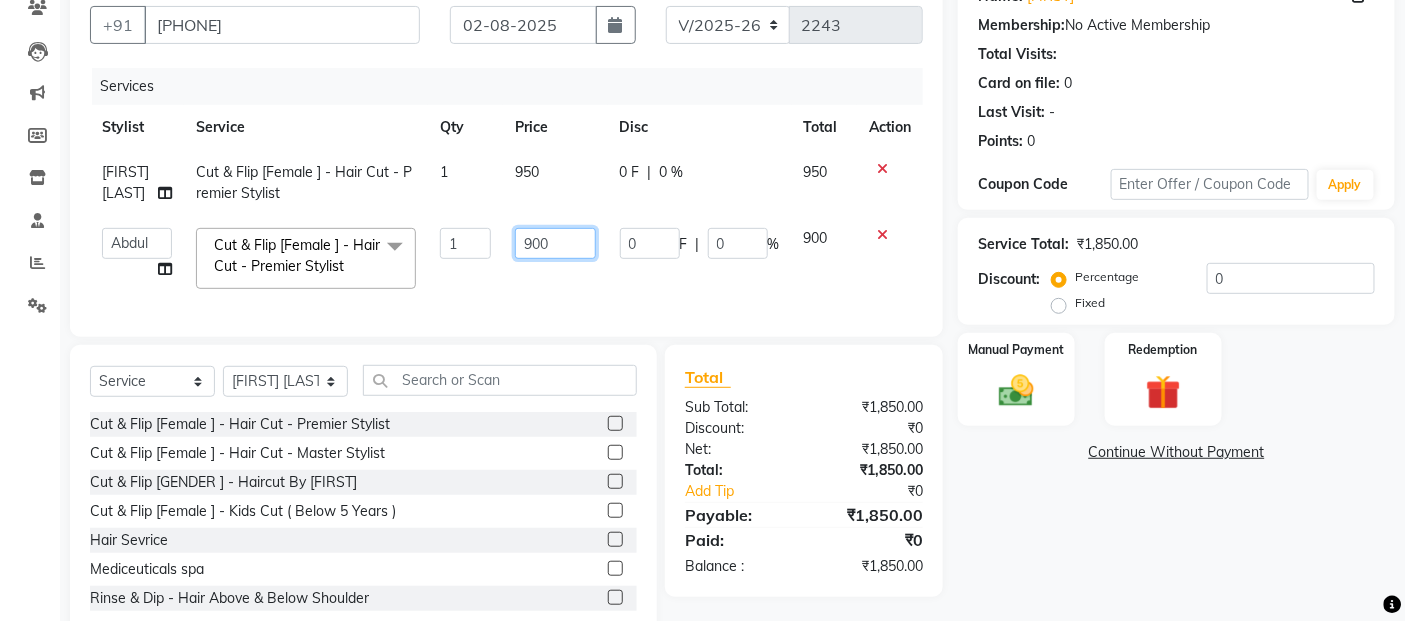 click on "900" 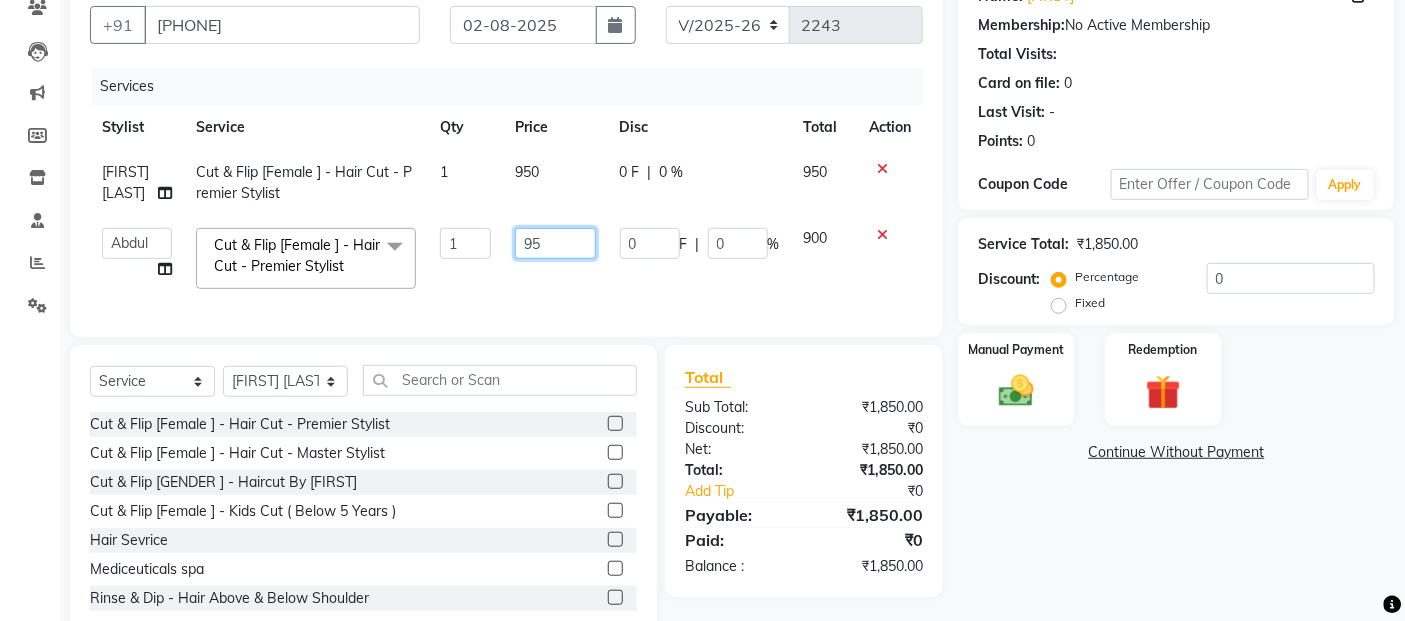 type on "950" 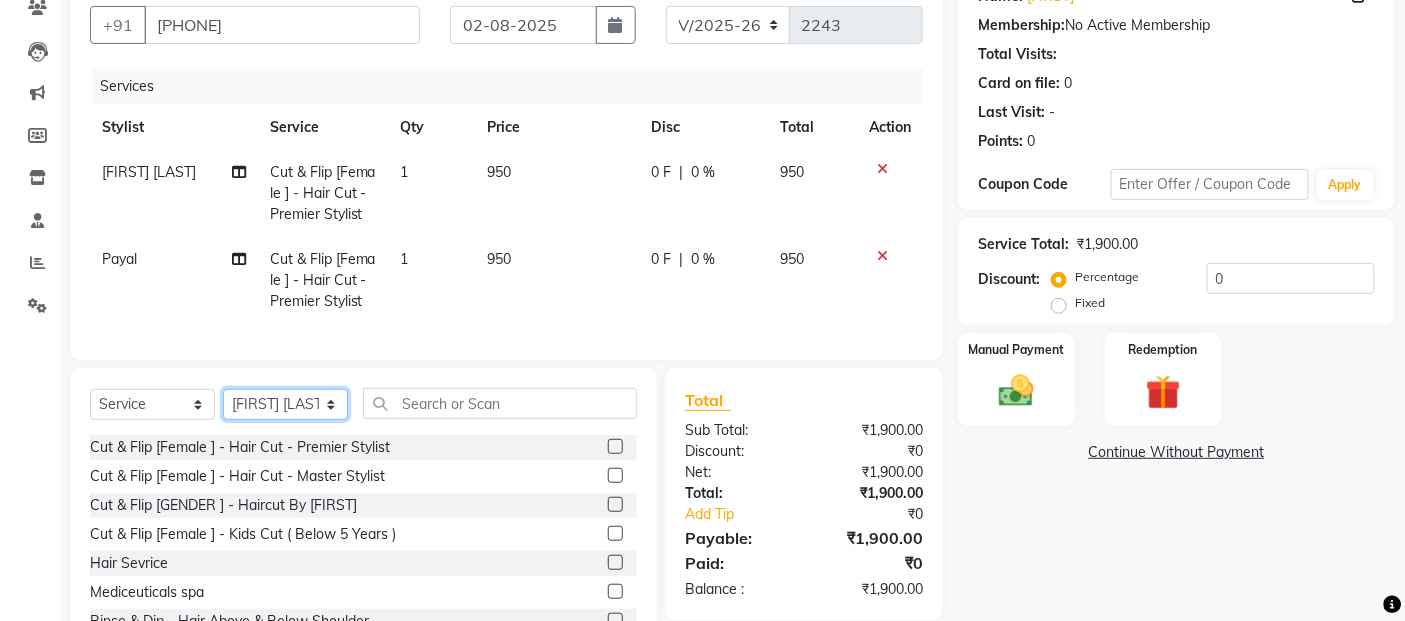 click on "Select Service Product Membership Package Voucher Prepaid Gift Card Select Stylist Abdul [LAST] [LAST] ali ANAS Ayaan Bhavika Gauri Kunal Manager Naaz Payal sahil Shlok Shruti Soni Srushti Swara Angre" 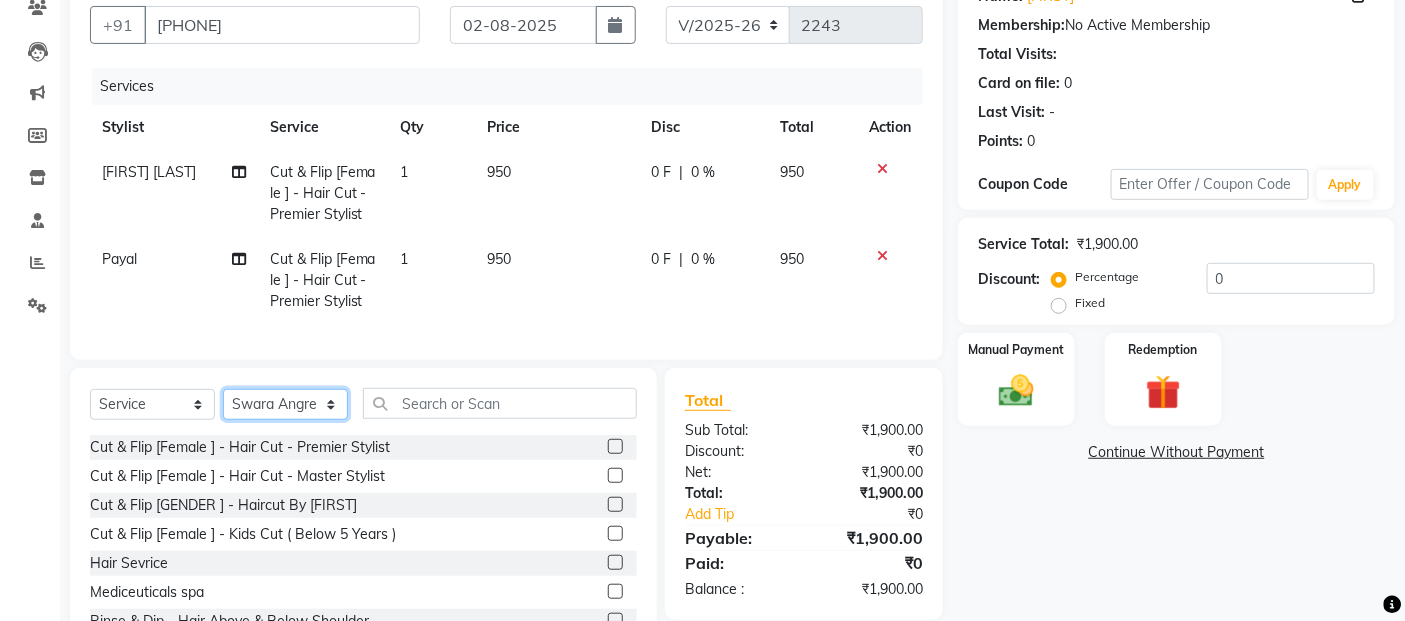 click on "Select Stylist Abdul [LAST] [LAST] ali ANAS Ayaan Bhavika Gauri Kunal Manager Naaz Payal sahil Shlok Shruti Soni Srushti Swara Angre" 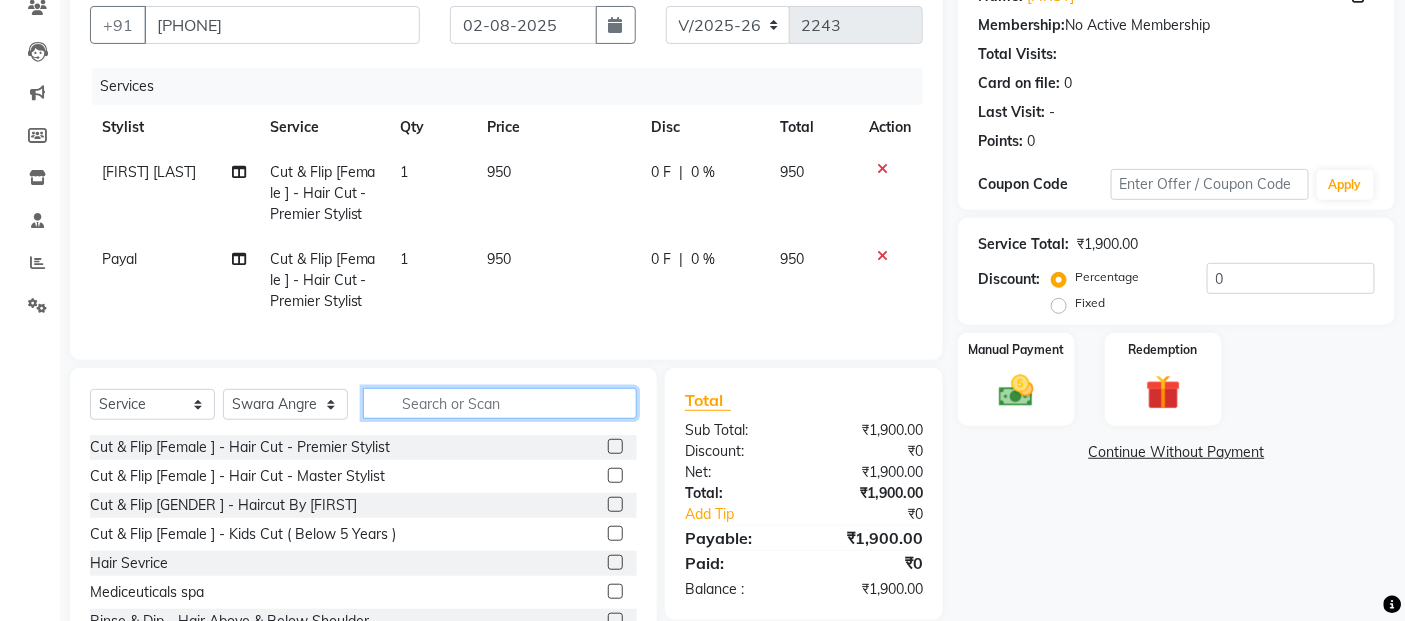click 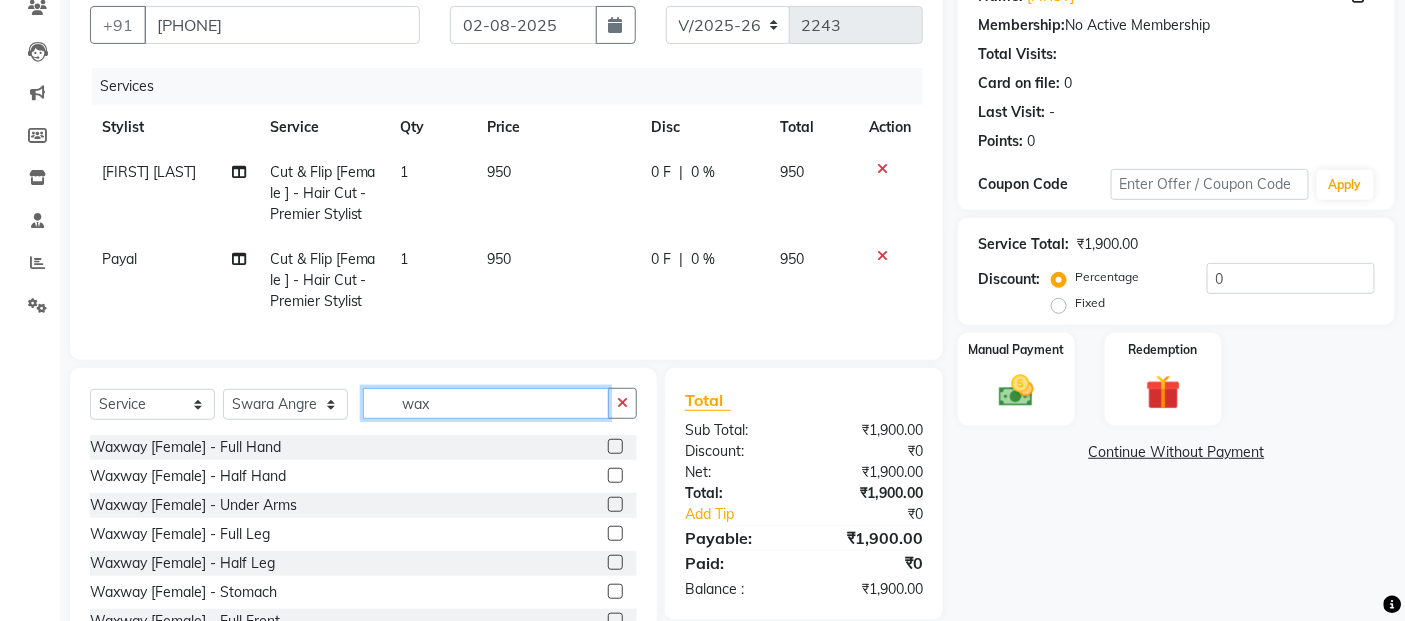 scroll, scrollTop: 268, scrollLeft: 0, axis: vertical 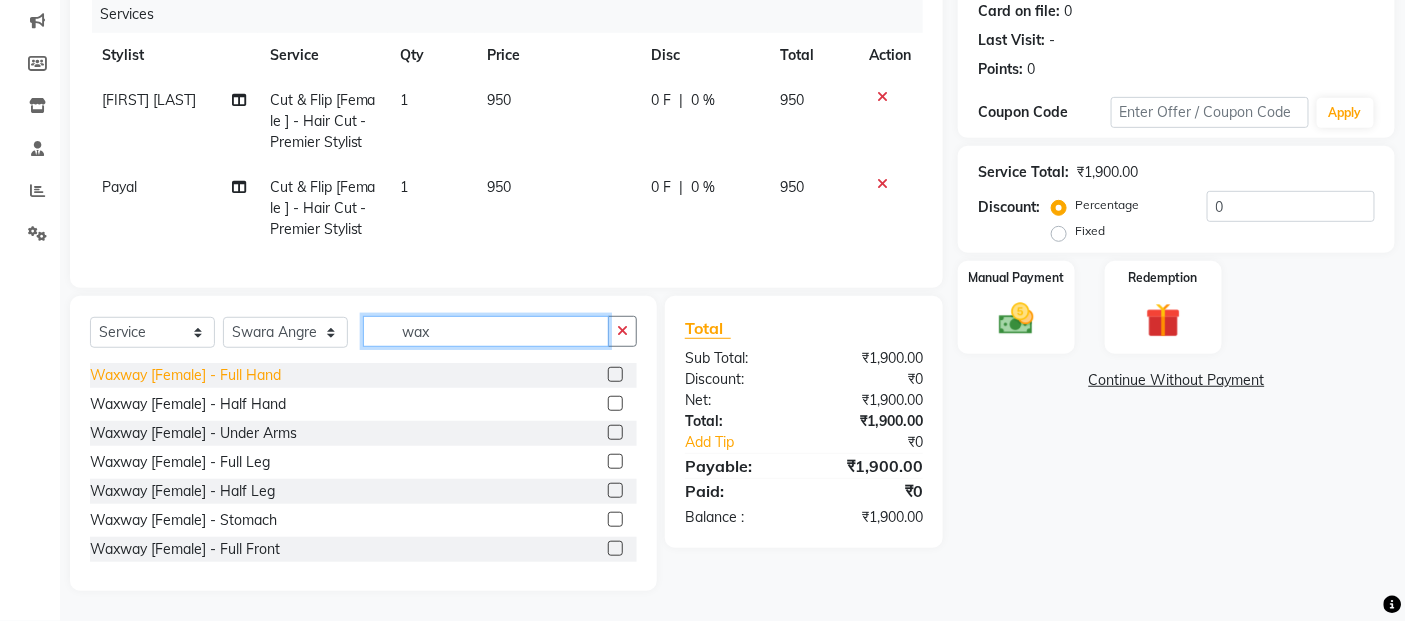 type on "wax" 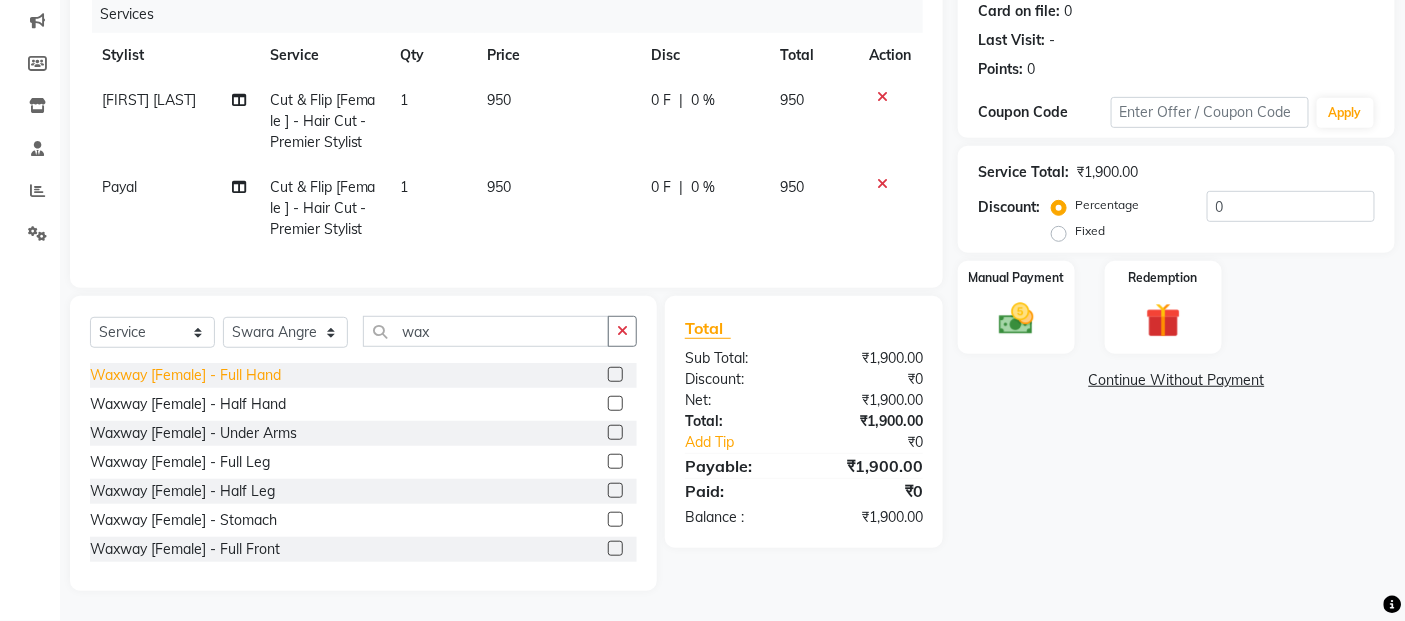 click on "Waxway    [Female] - Full Hand" 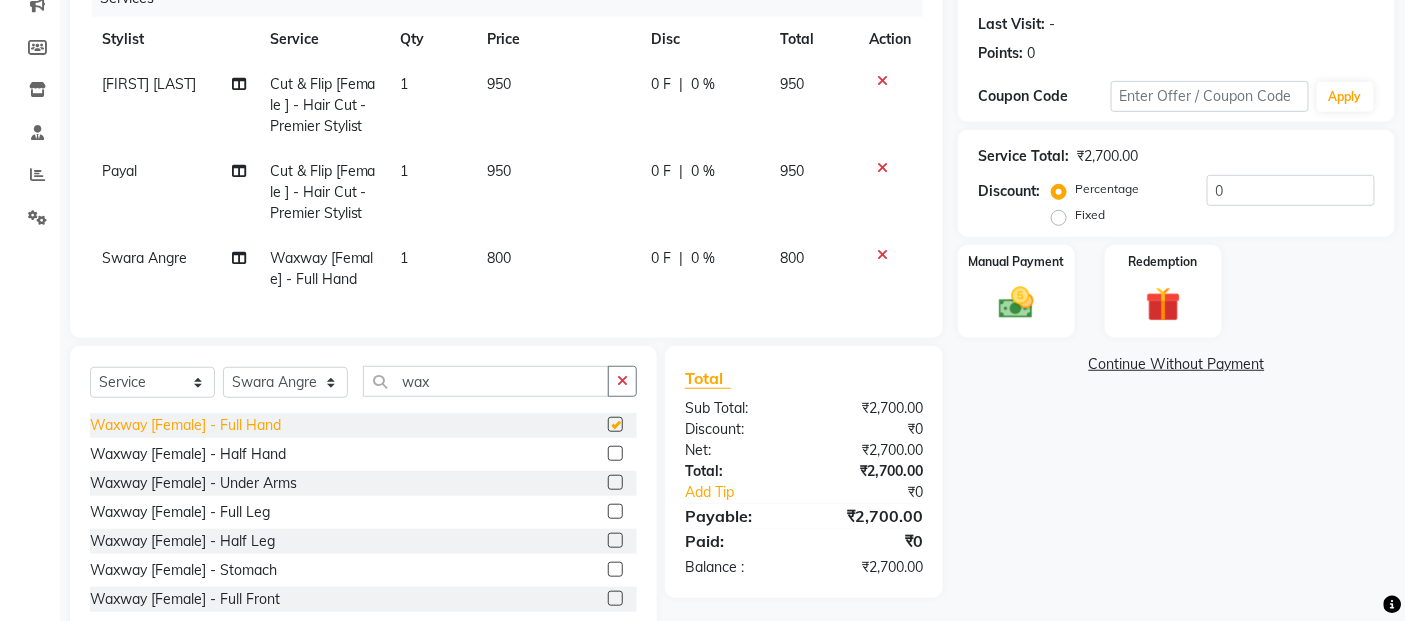 checkbox on "false" 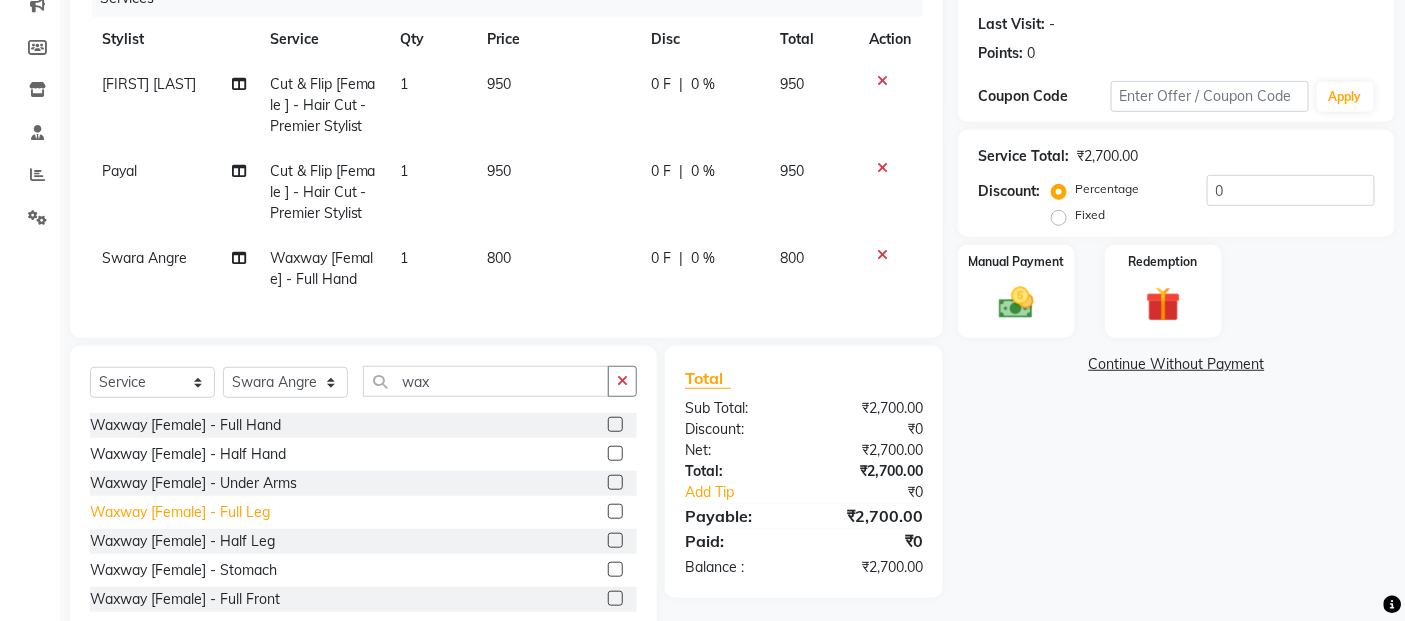 click on "Waxway    [Female] - Full Leg" 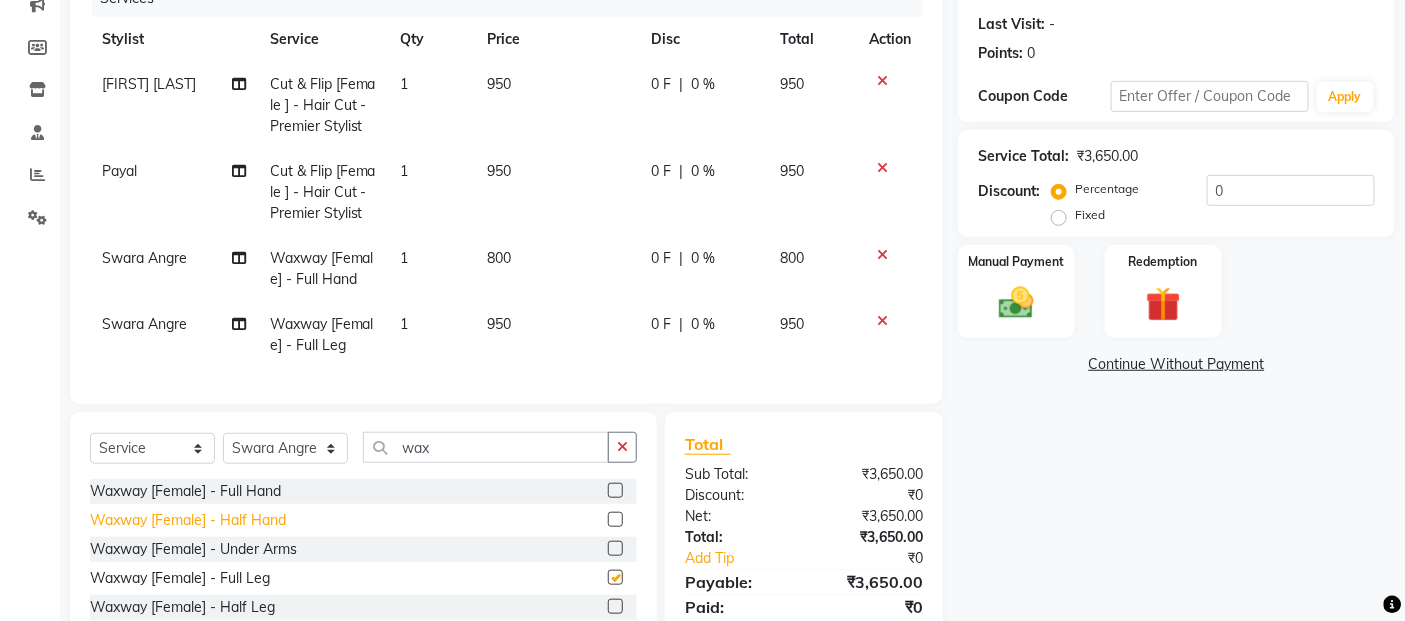 checkbox on "false" 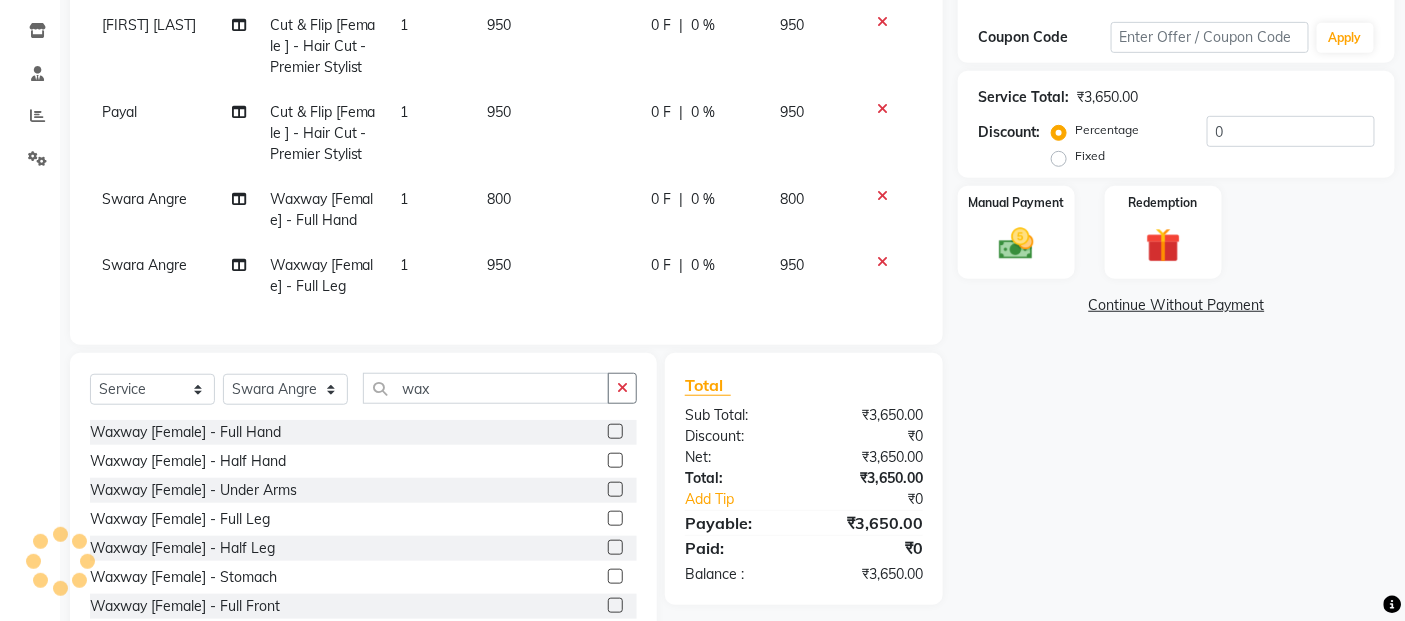 scroll, scrollTop: 380, scrollLeft: 0, axis: vertical 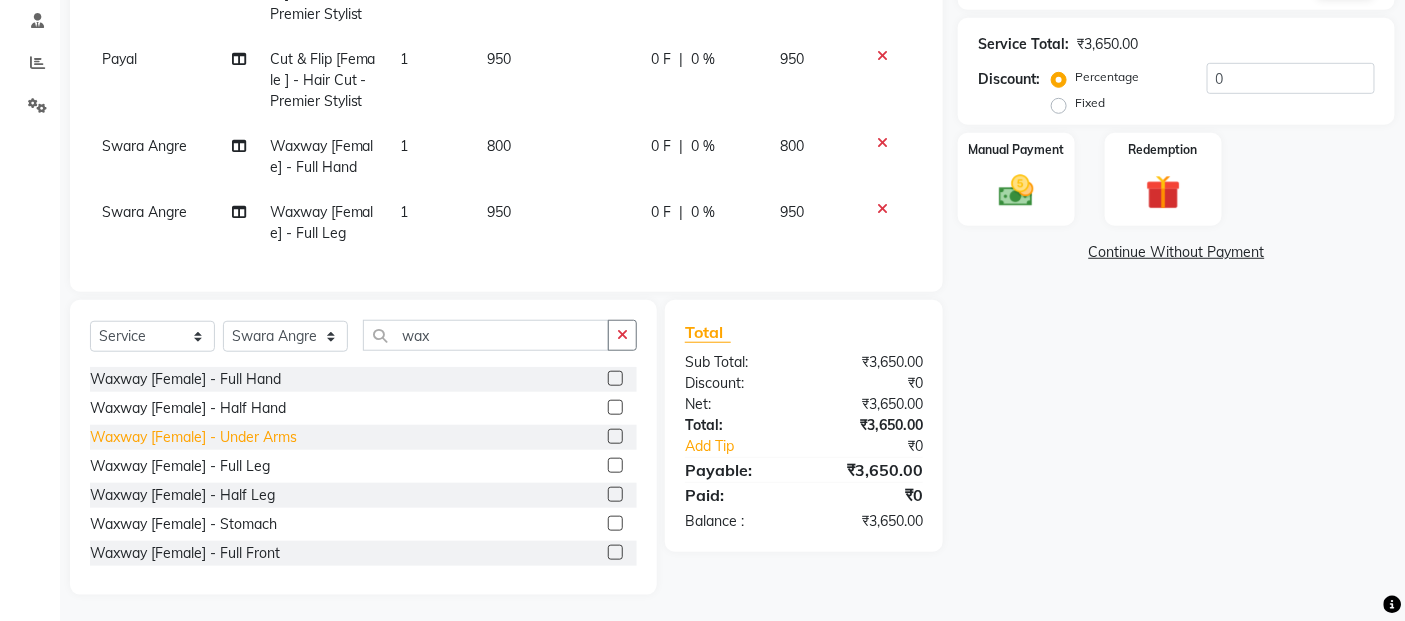 click on "Waxway    [Female] - Under Arms" 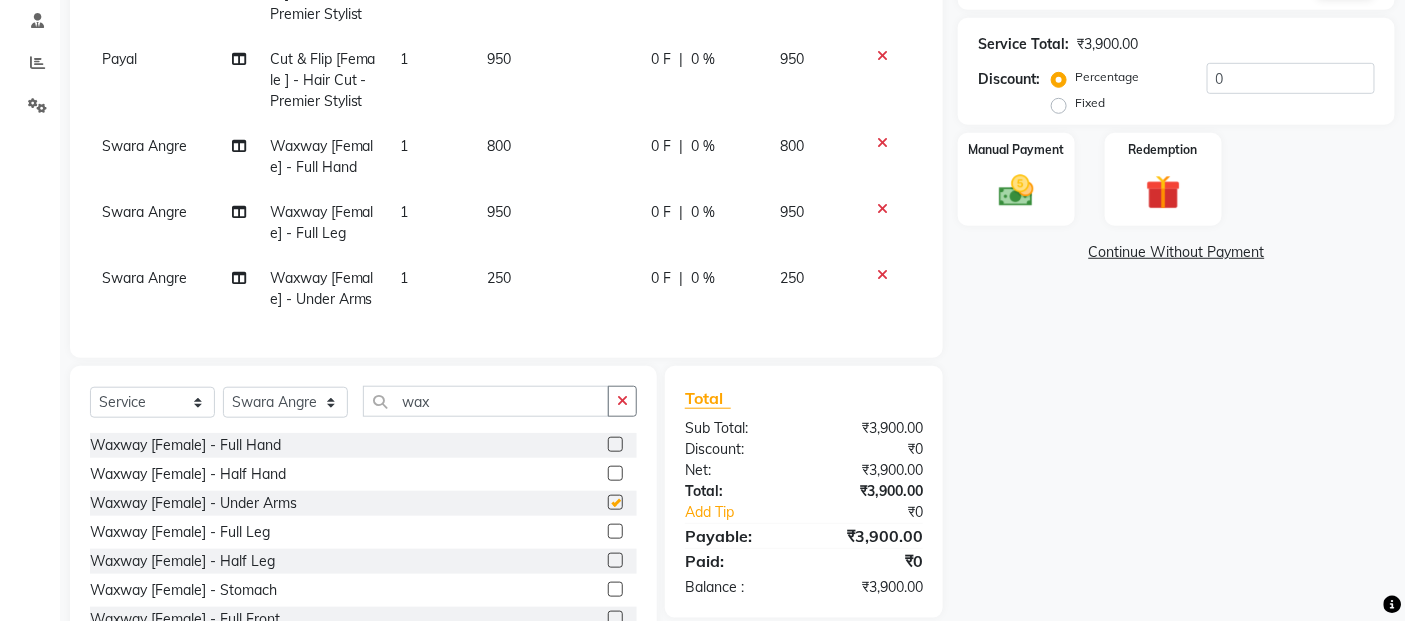 checkbox on "false" 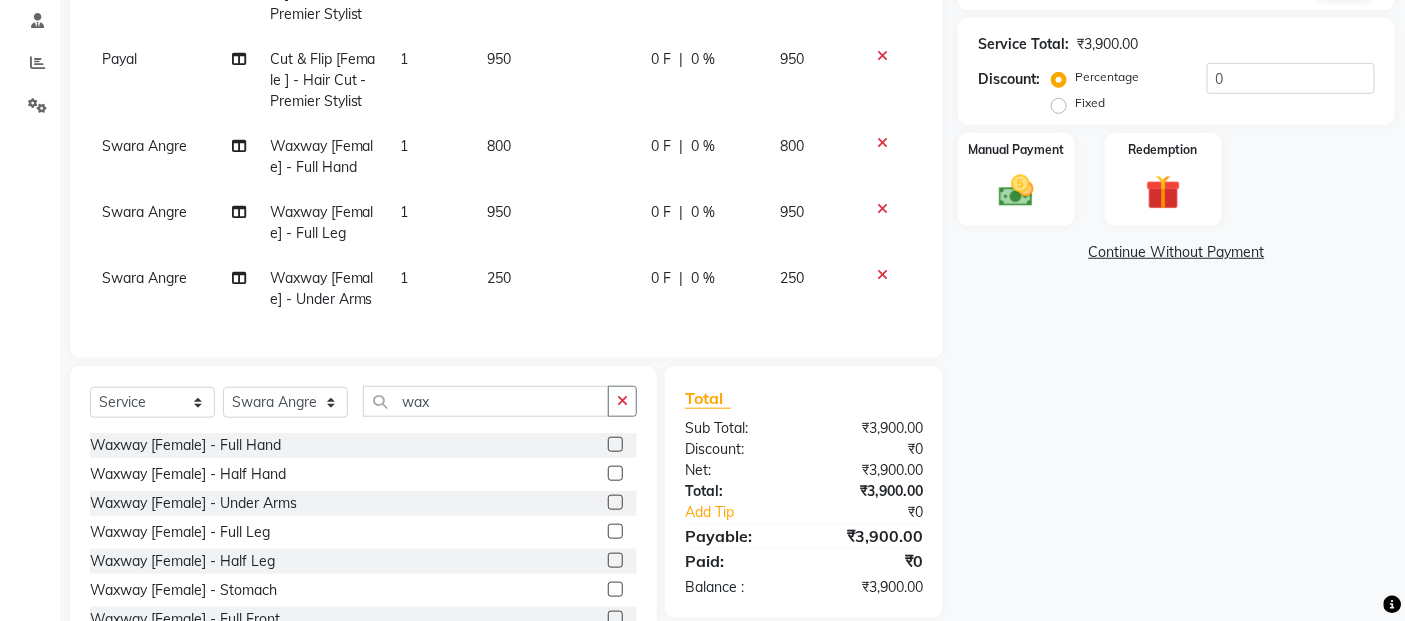 drag, startPoint x: 550, startPoint y: 194, endPoint x: 557, endPoint y: 166, distance: 28.86174 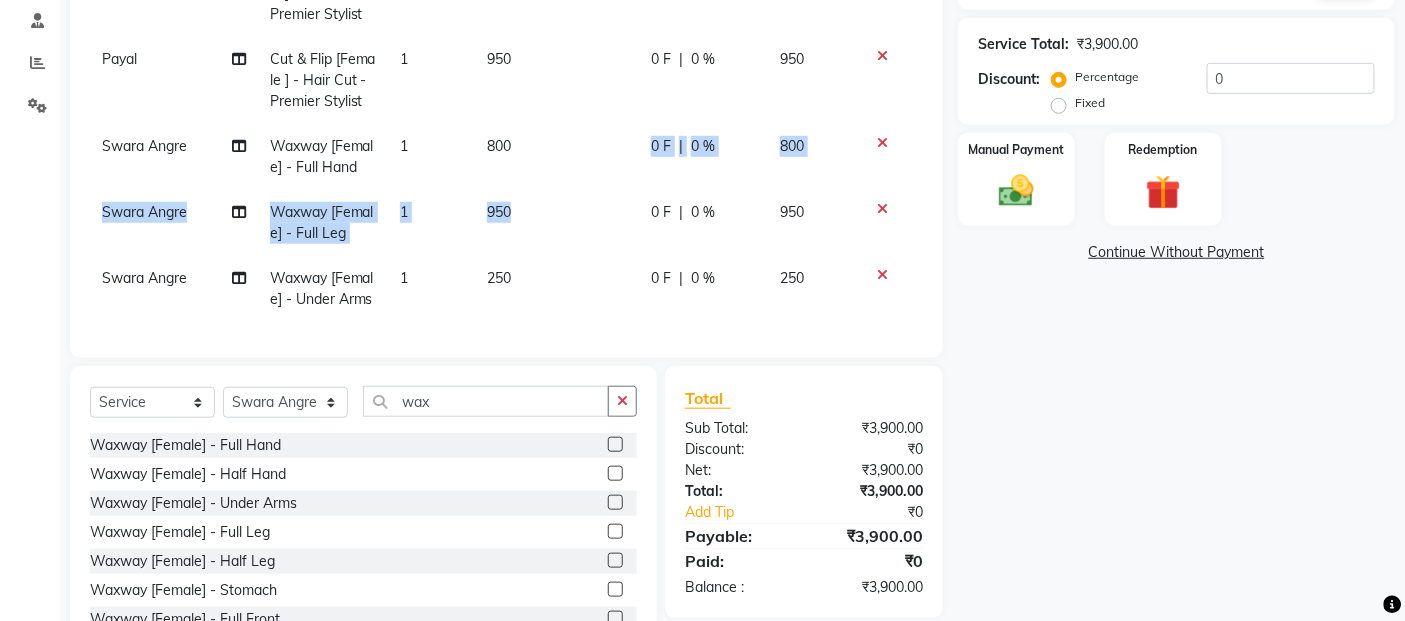 click on "800" 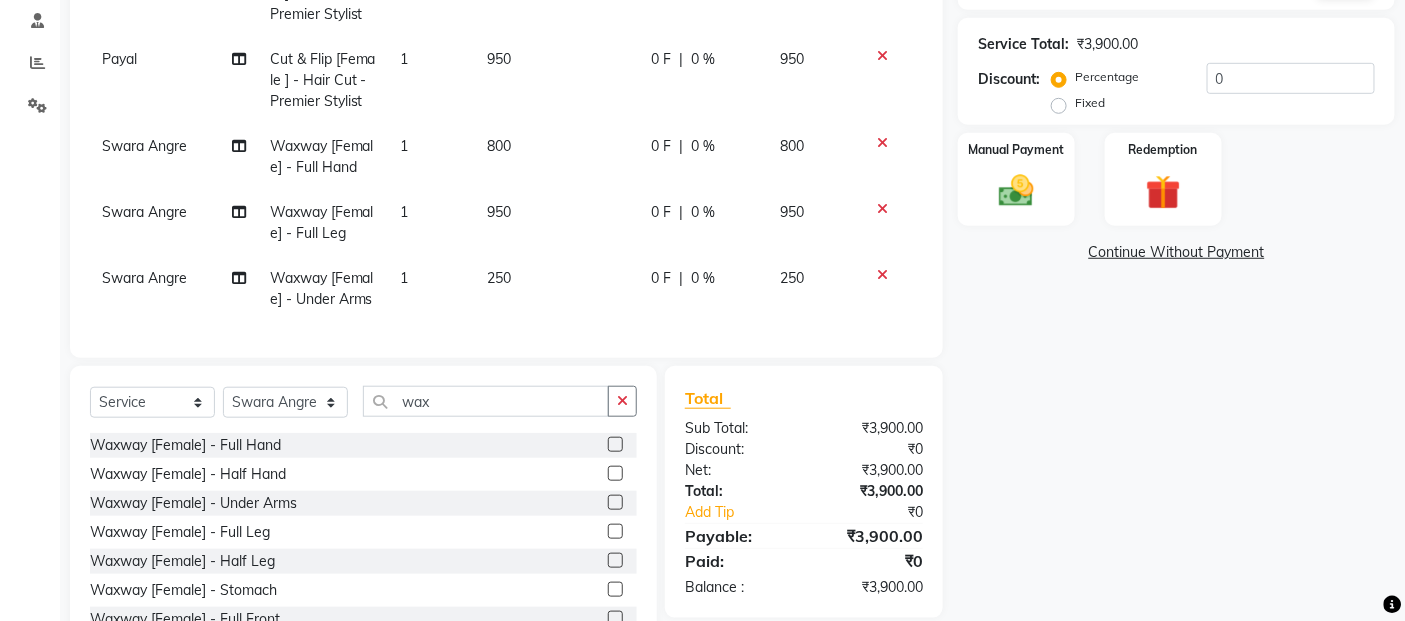 select on "41459" 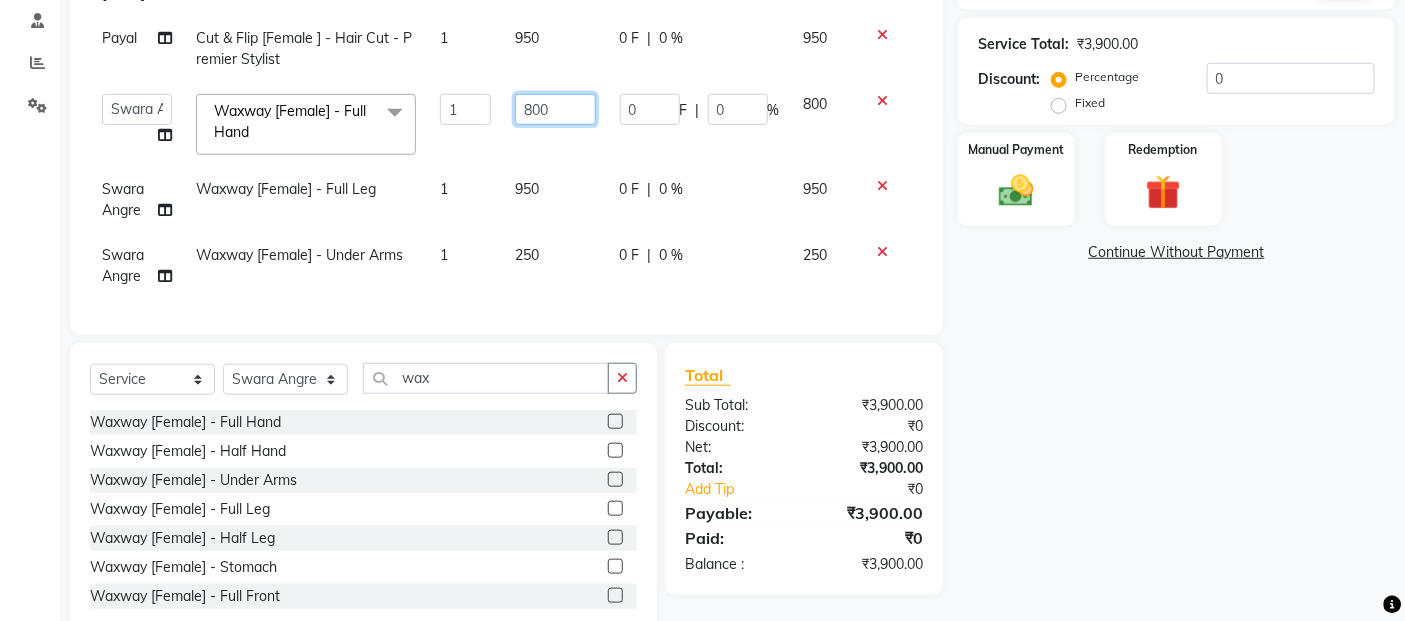 click on "800" 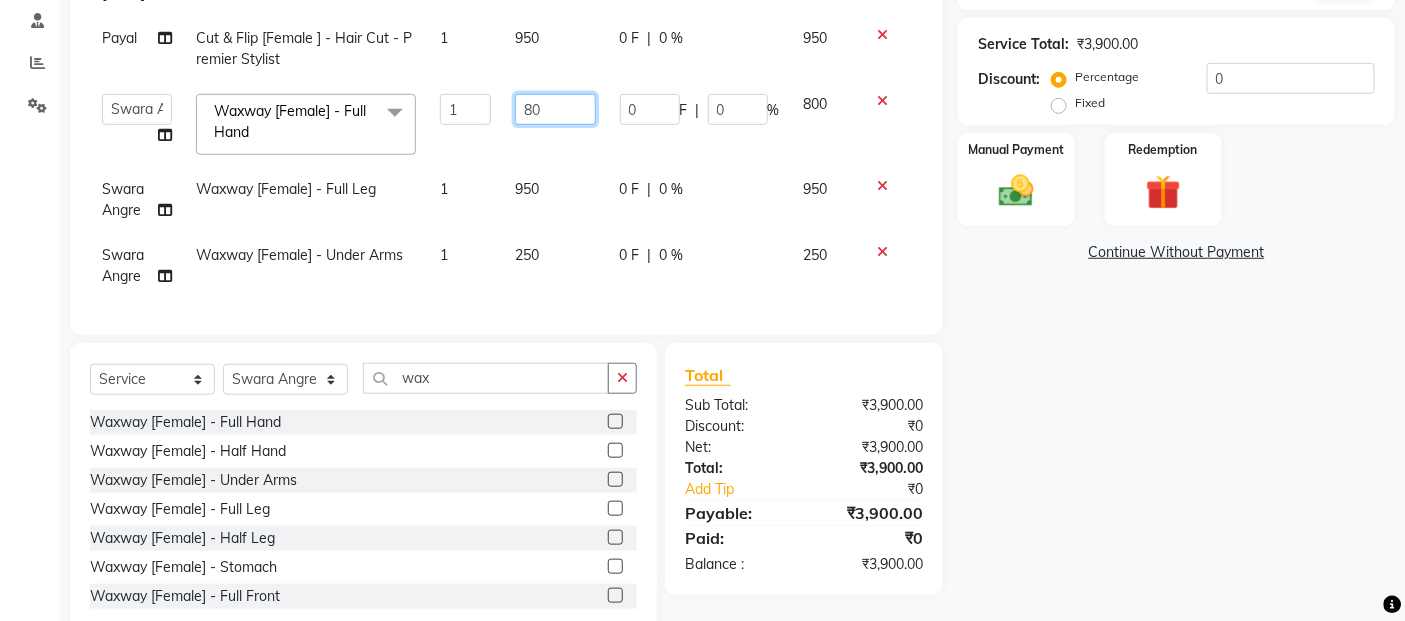 type on "8" 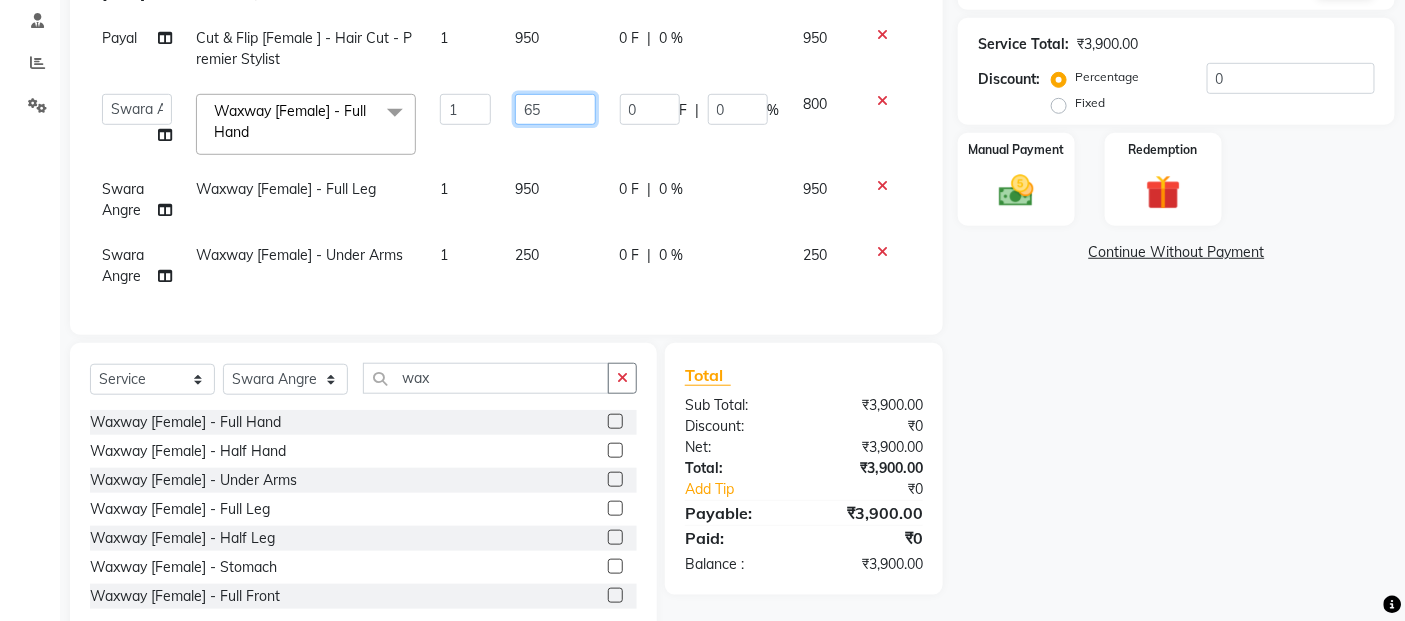 type on "650" 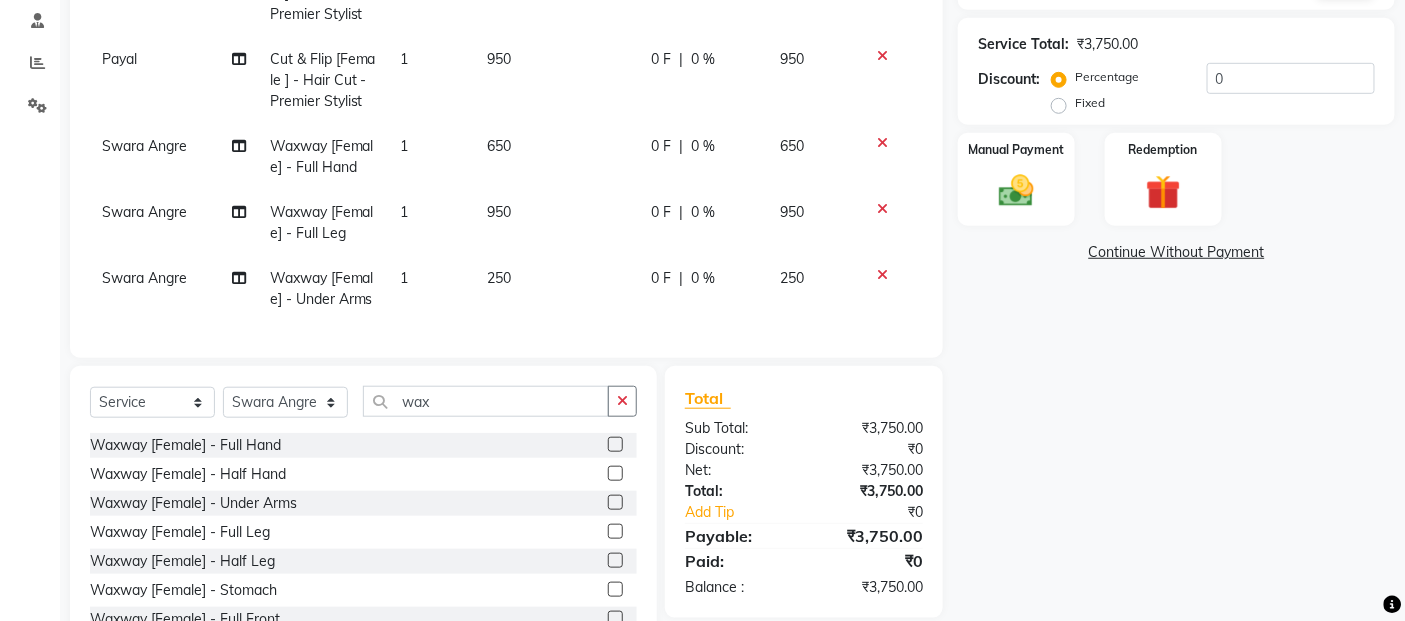 click on "950" 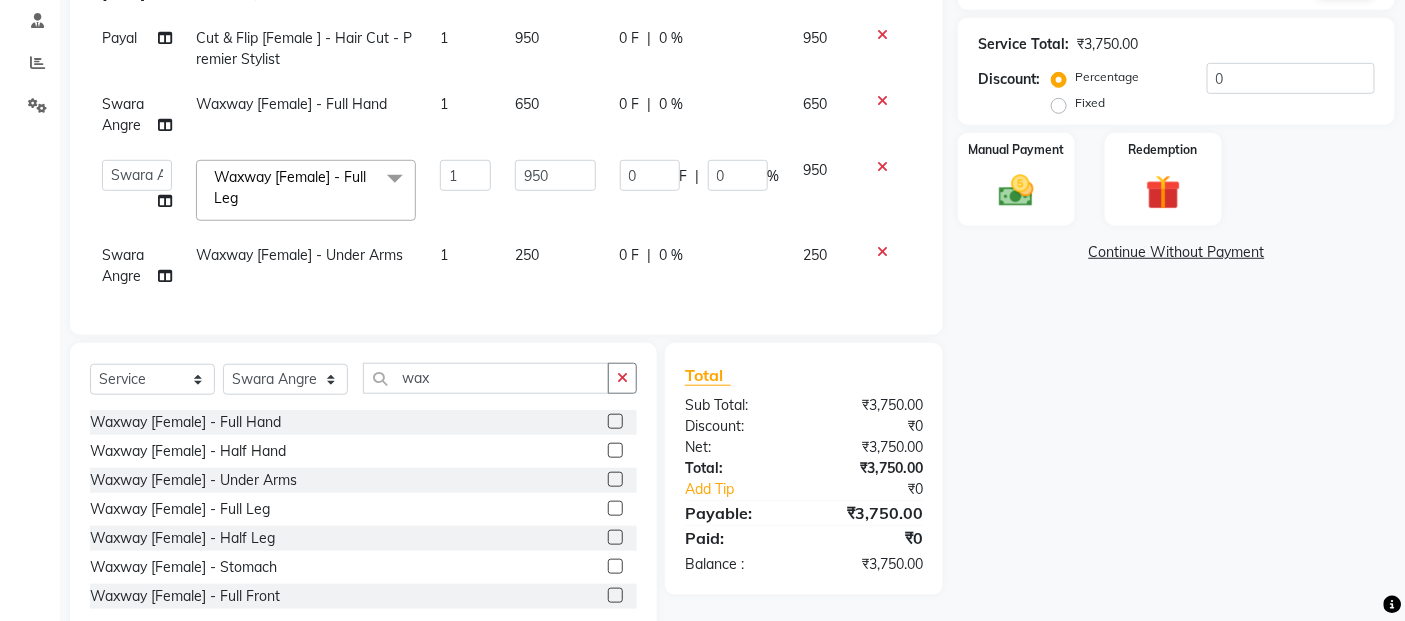 click 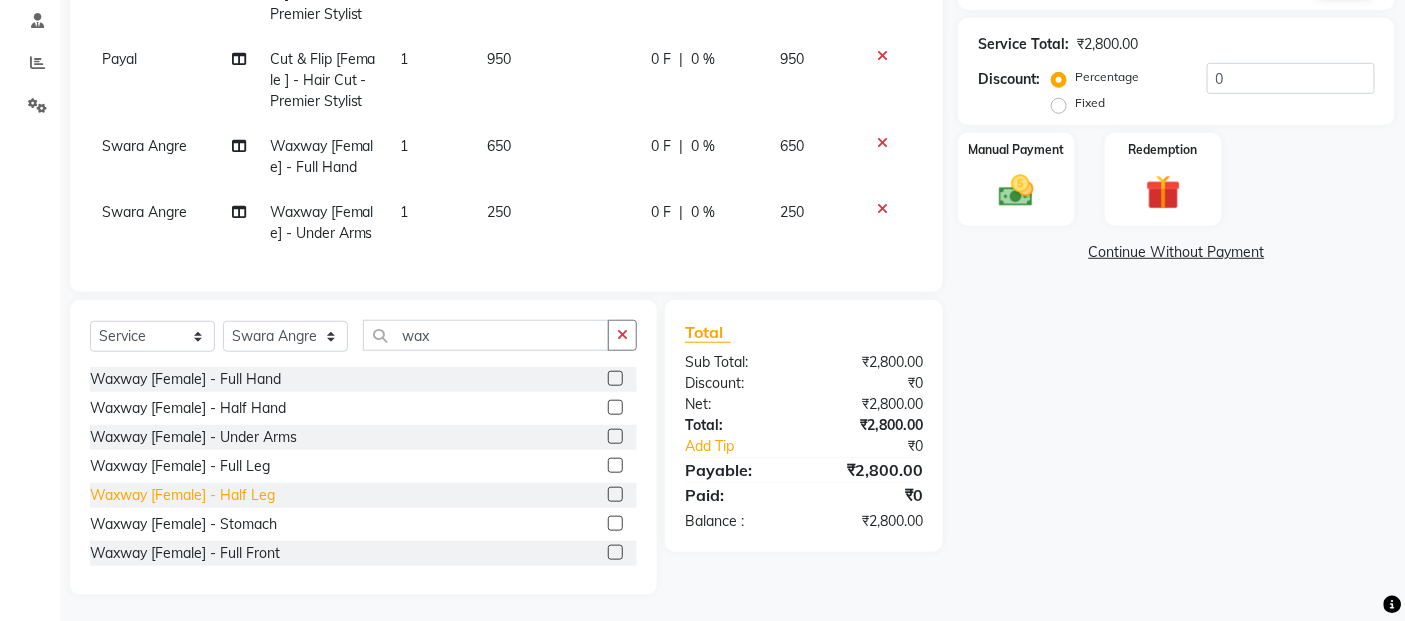 click on "Waxway    [Female] - Half Leg" 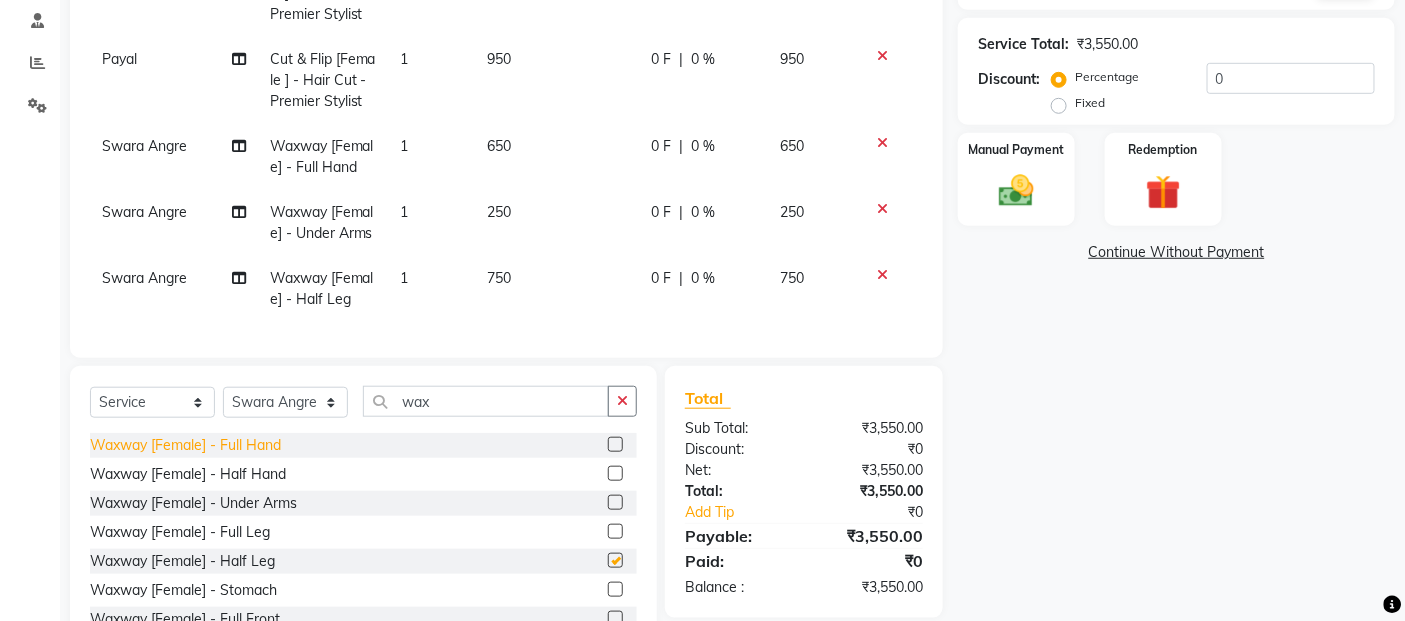 checkbox on "false" 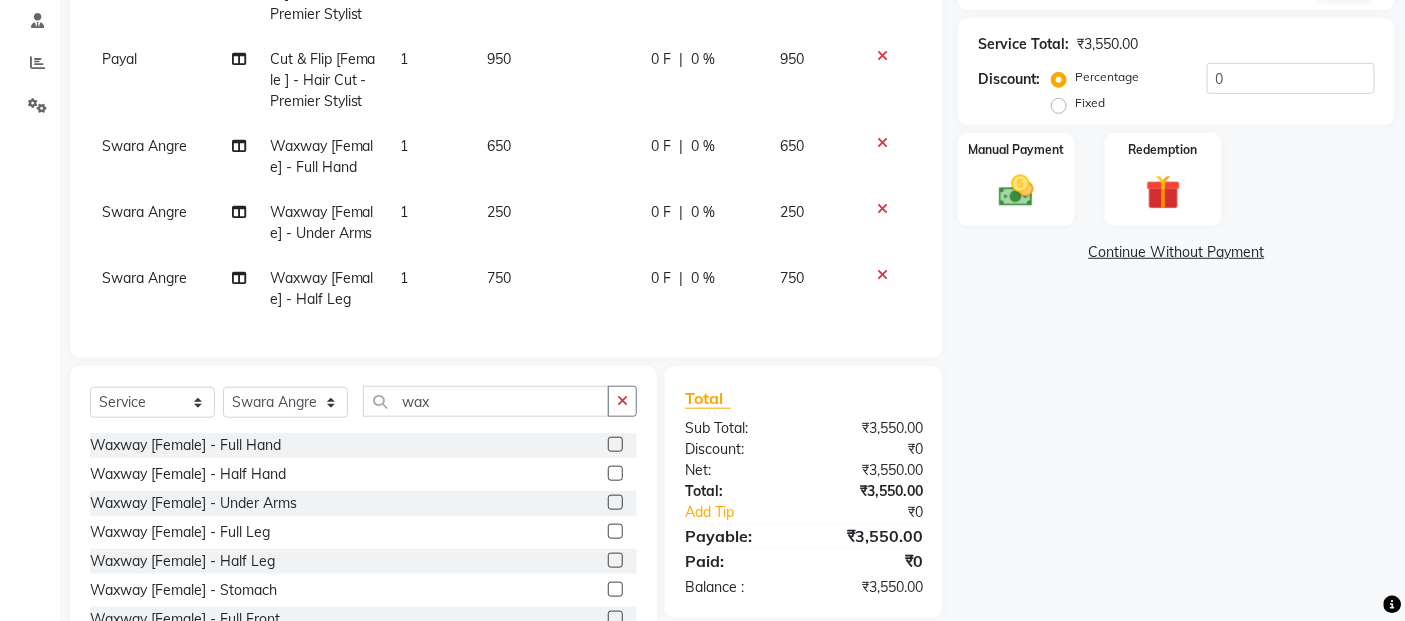click on "750" 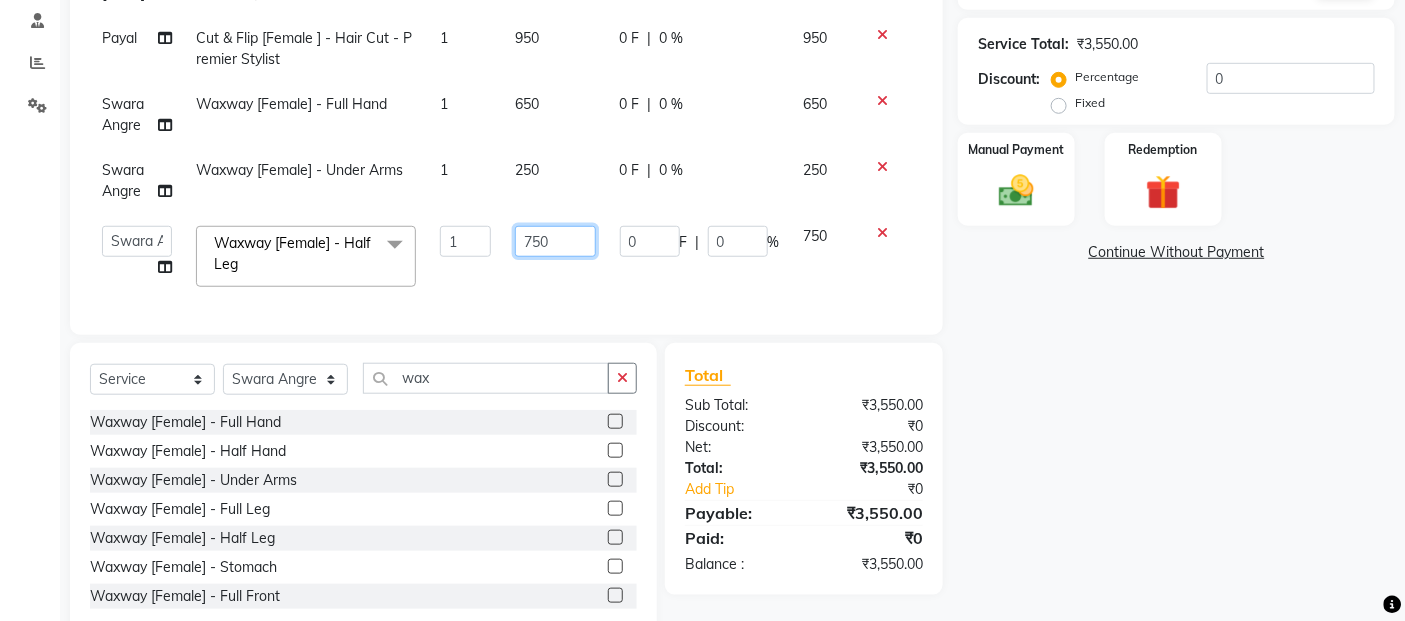 click on "750" 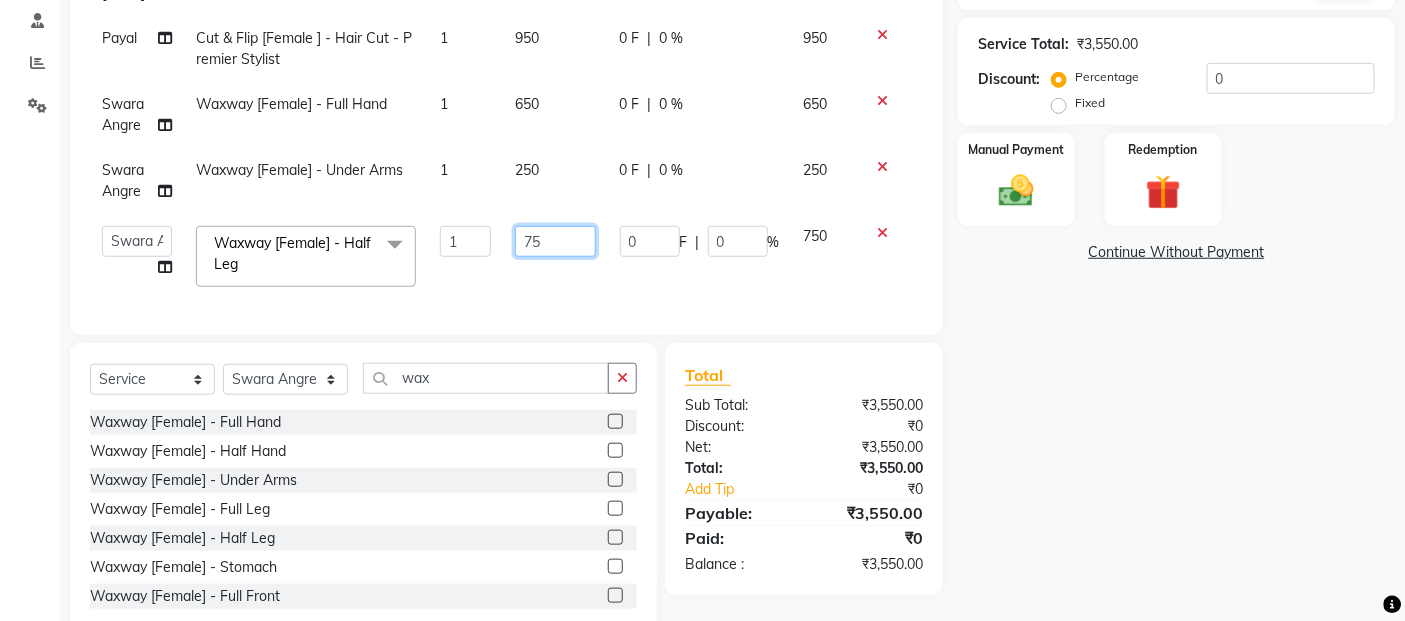 type on "7" 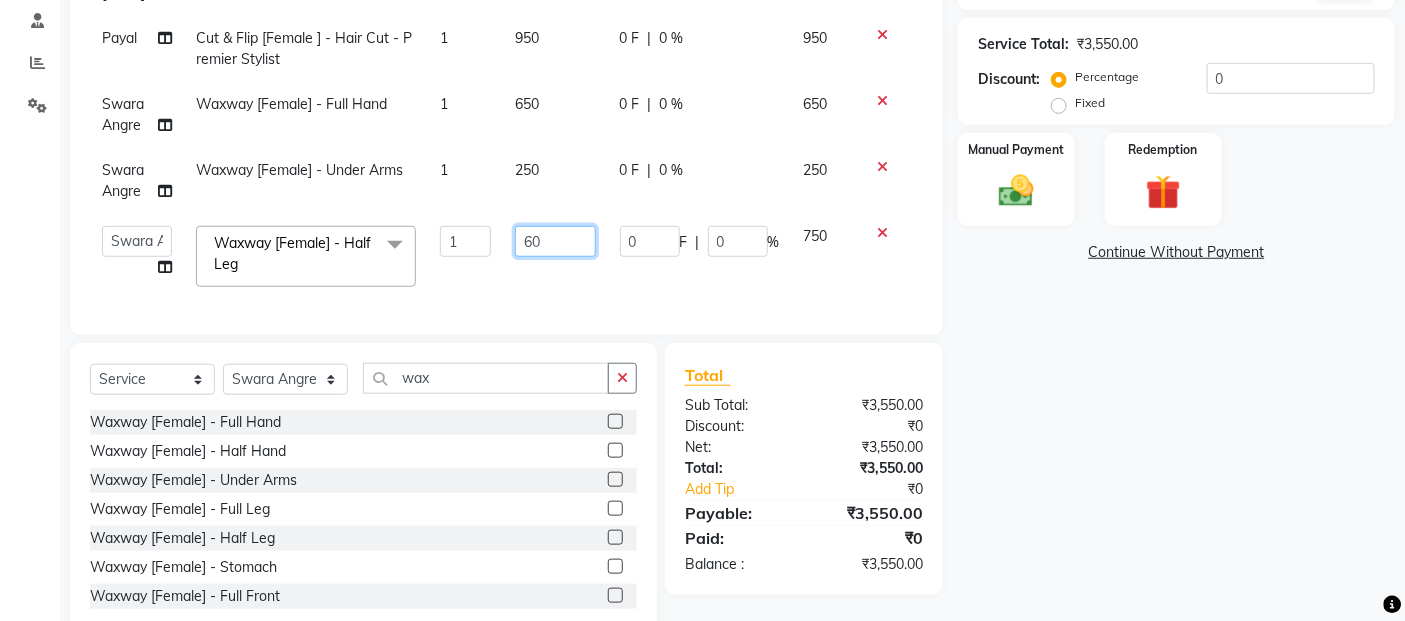 type on "600" 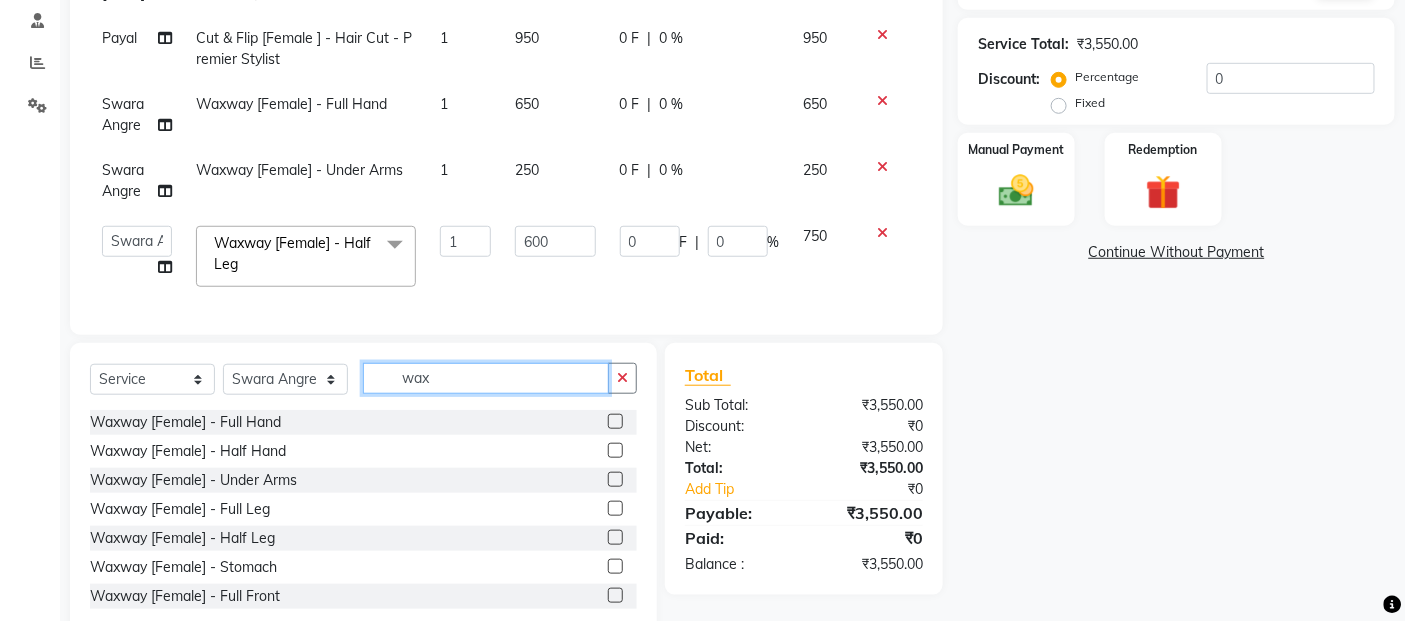 click on "Select Service Product Membership Package Voucher Prepaid Gift Card Select Stylist Abdul [LAST] [LAST] ali ANAS Ayaan Bhavika Gauri Kunal Manager Naaz Payal sahil Shlok Shruti Soni Srushti Swara Angre" 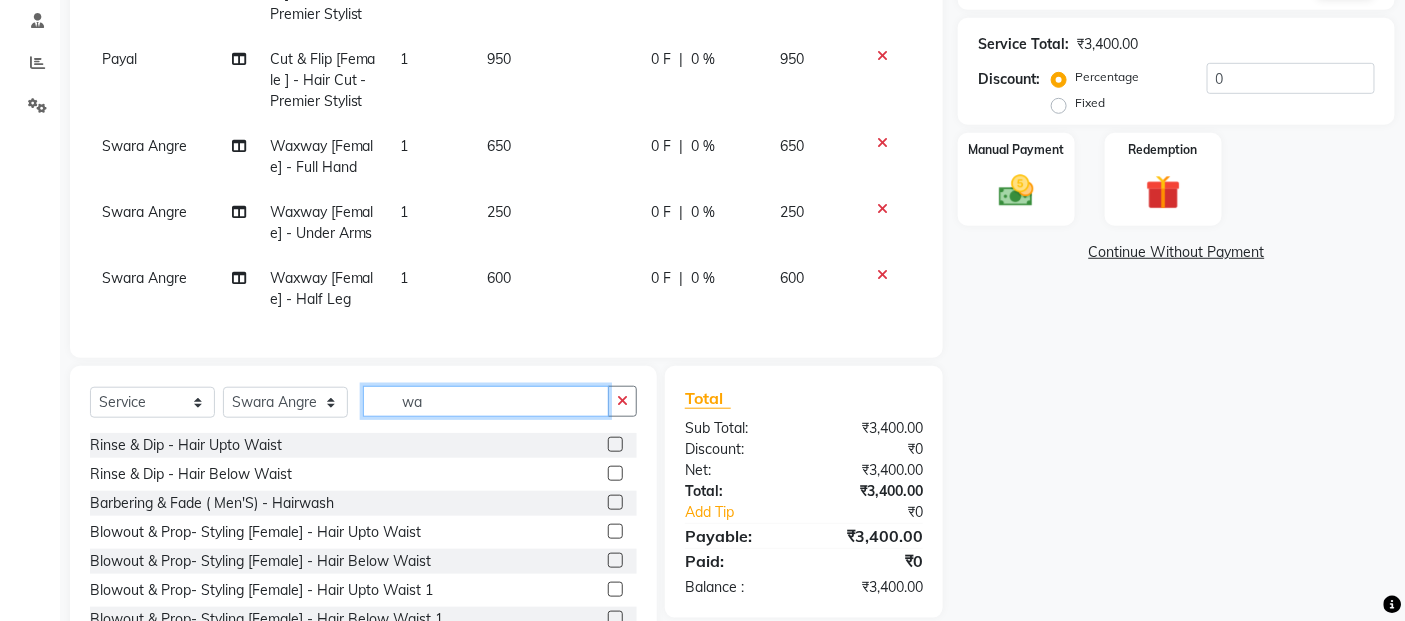 type on "w" 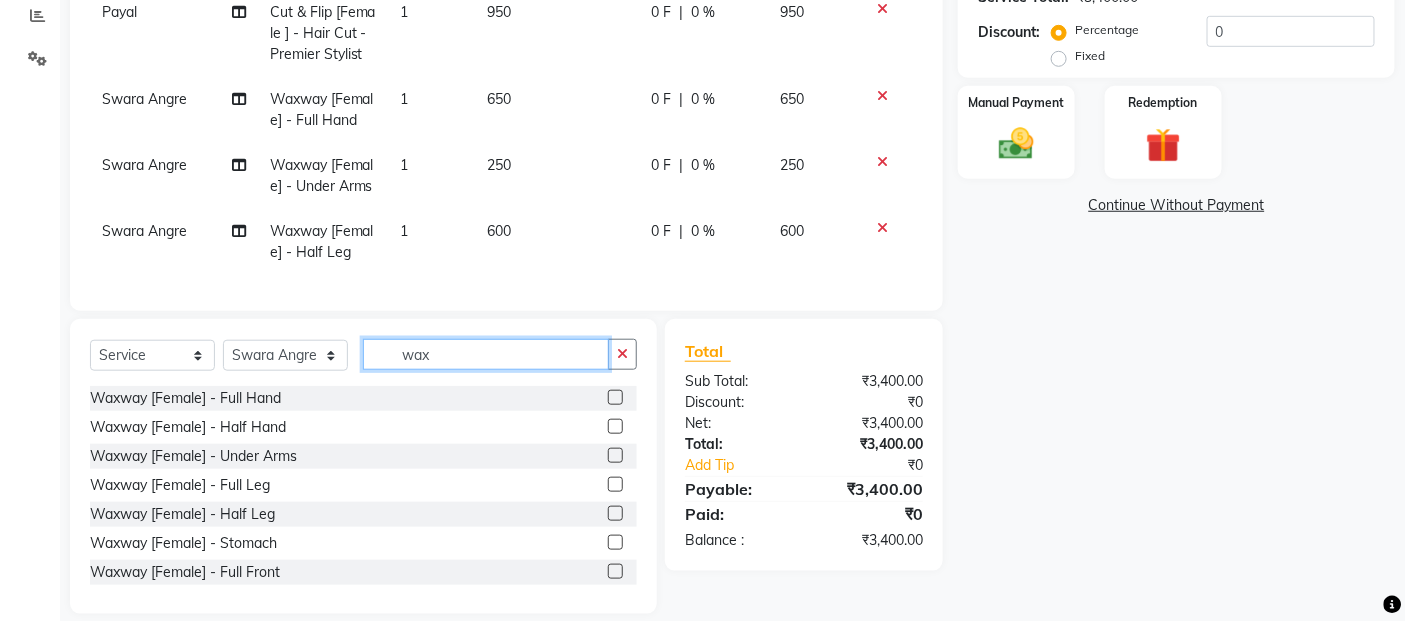 scroll, scrollTop: 466, scrollLeft: 0, axis: vertical 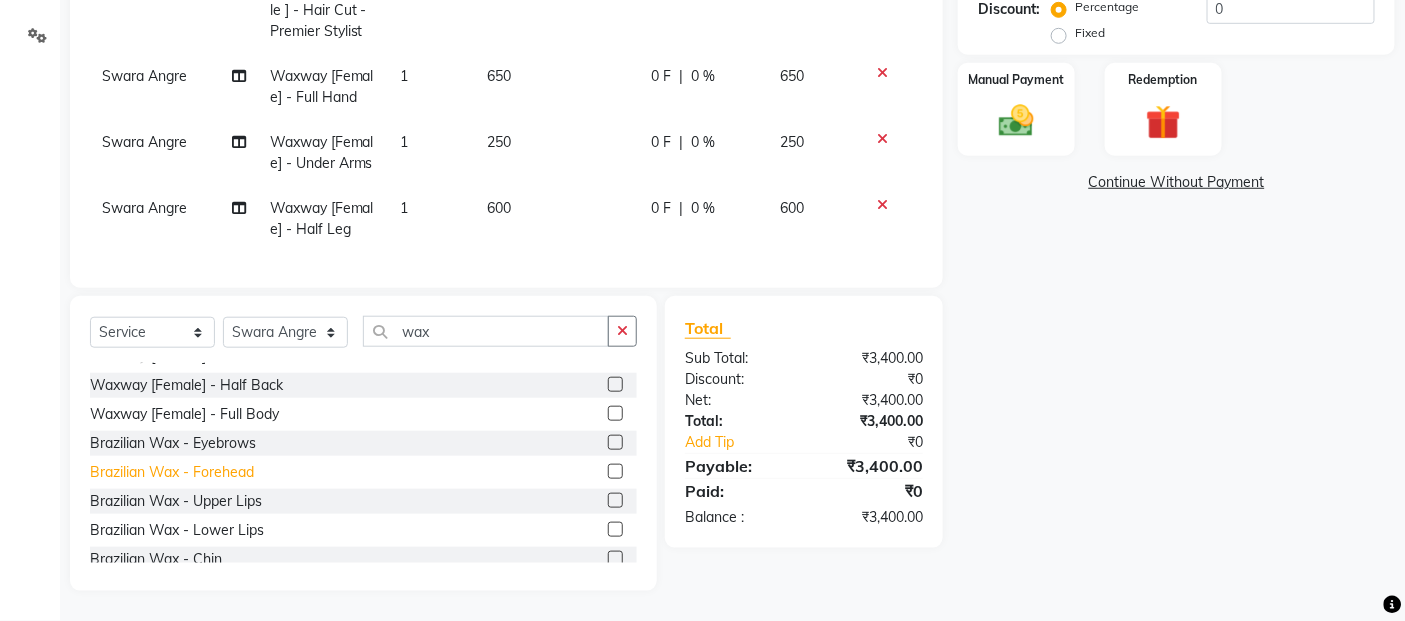 click on "Brazilian Wax  - Forehead" 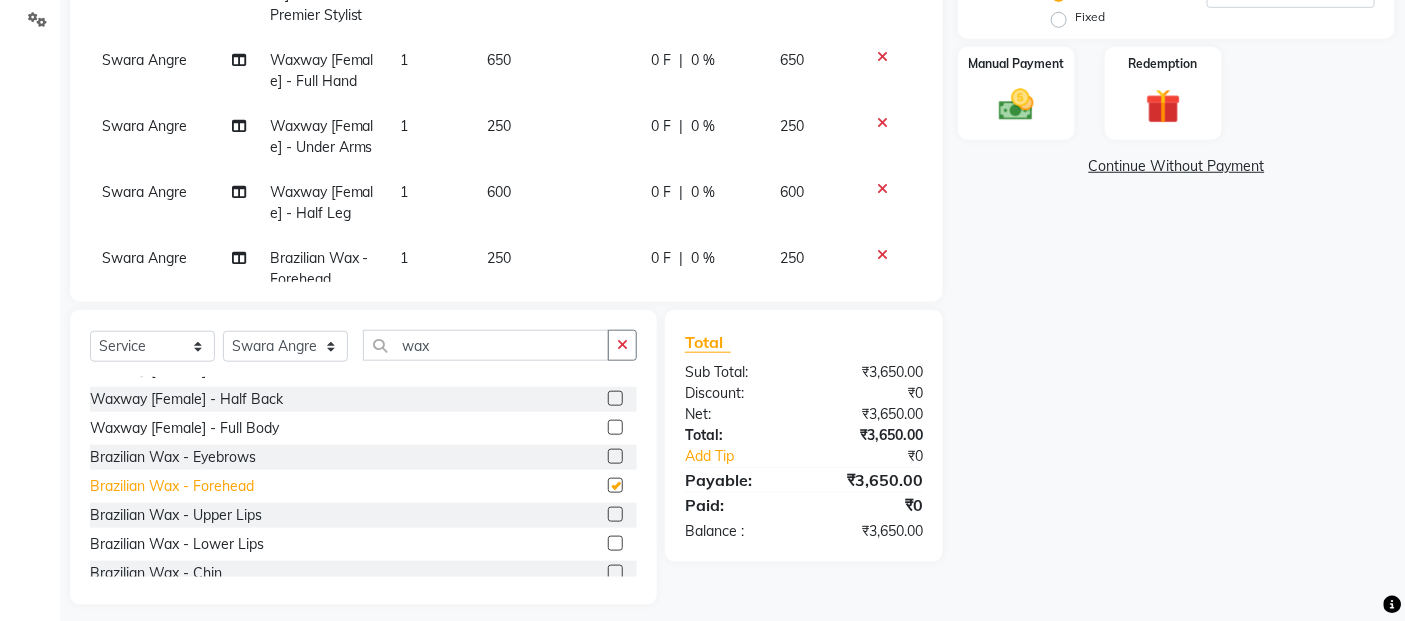 checkbox on "false" 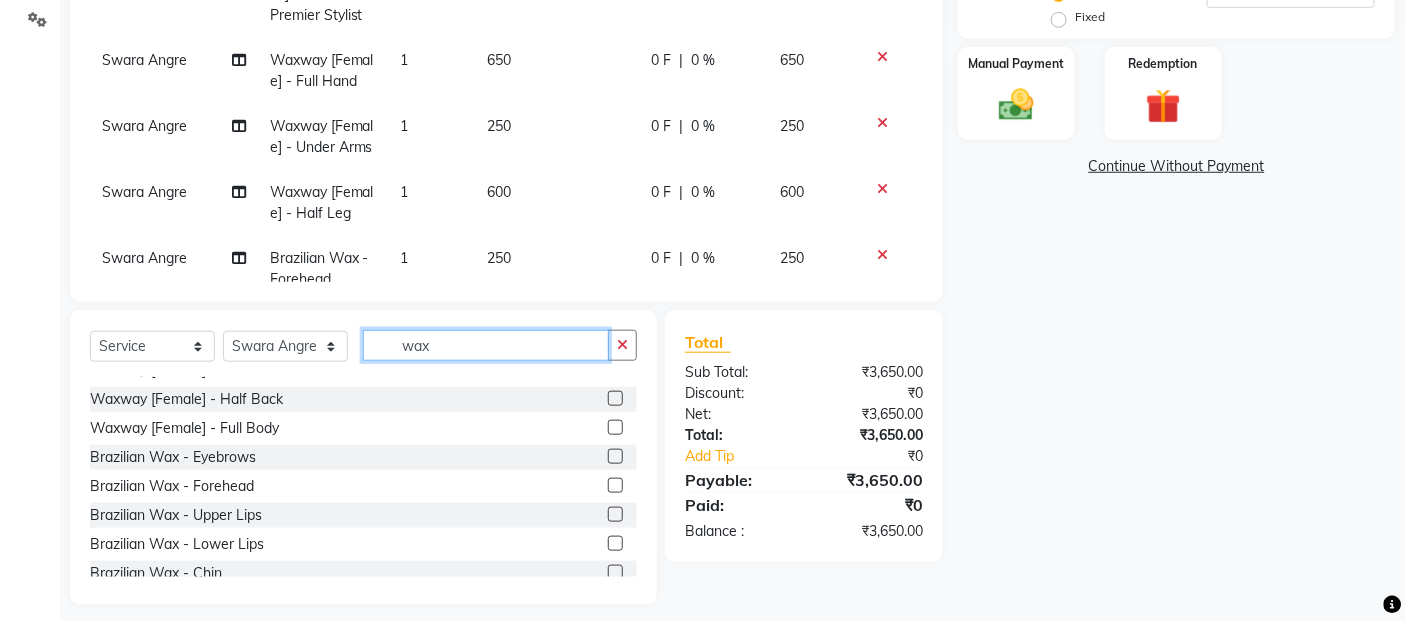 click on "wax" 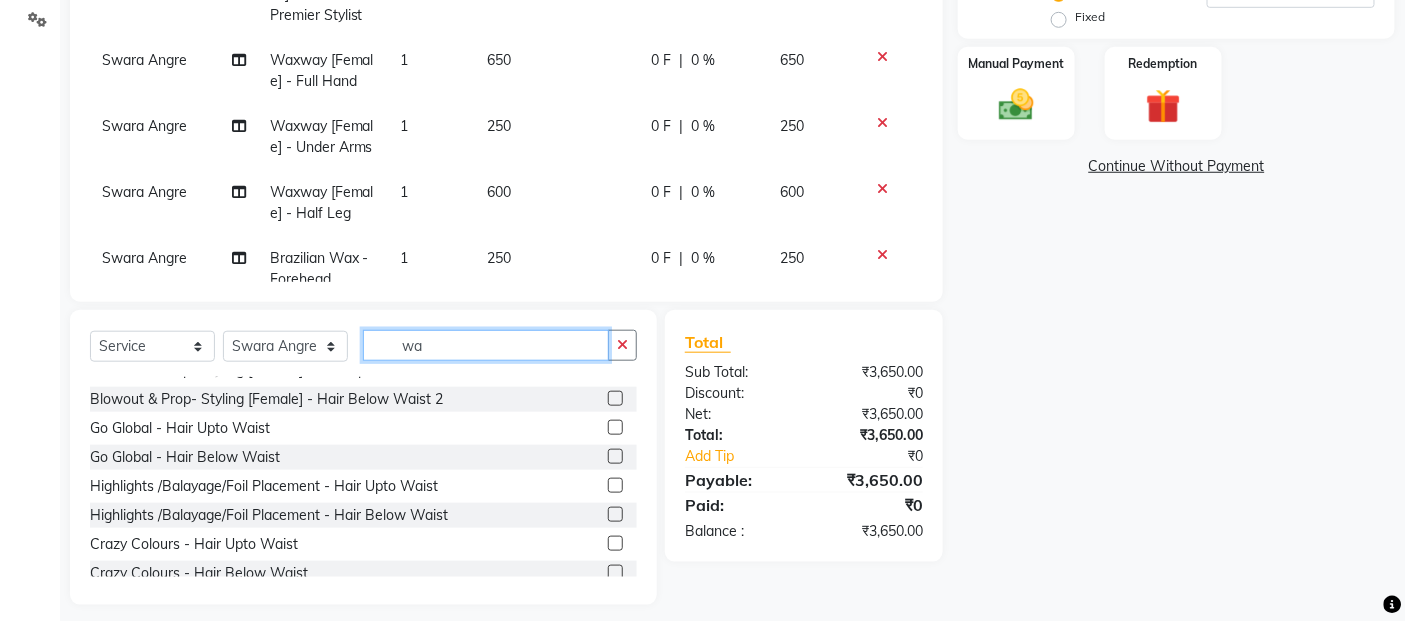 scroll, scrollTop: 1207, scrollLeft: 0, axis: vertical 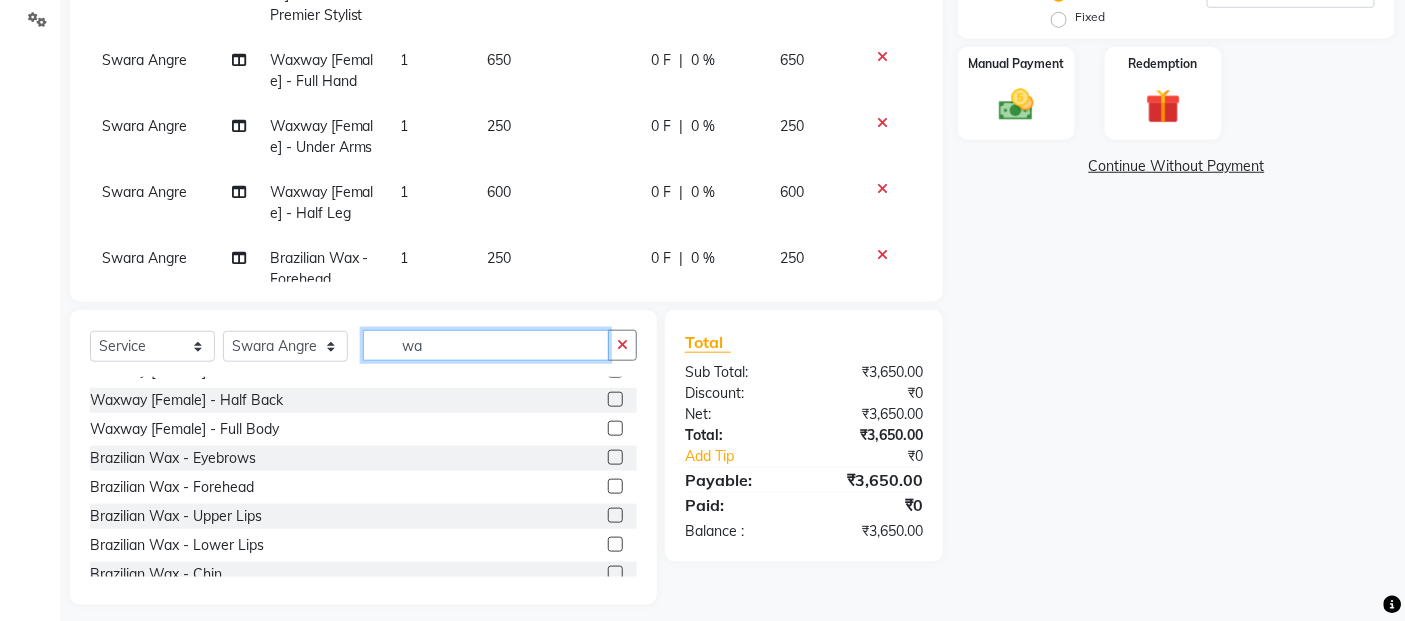 type on "w" 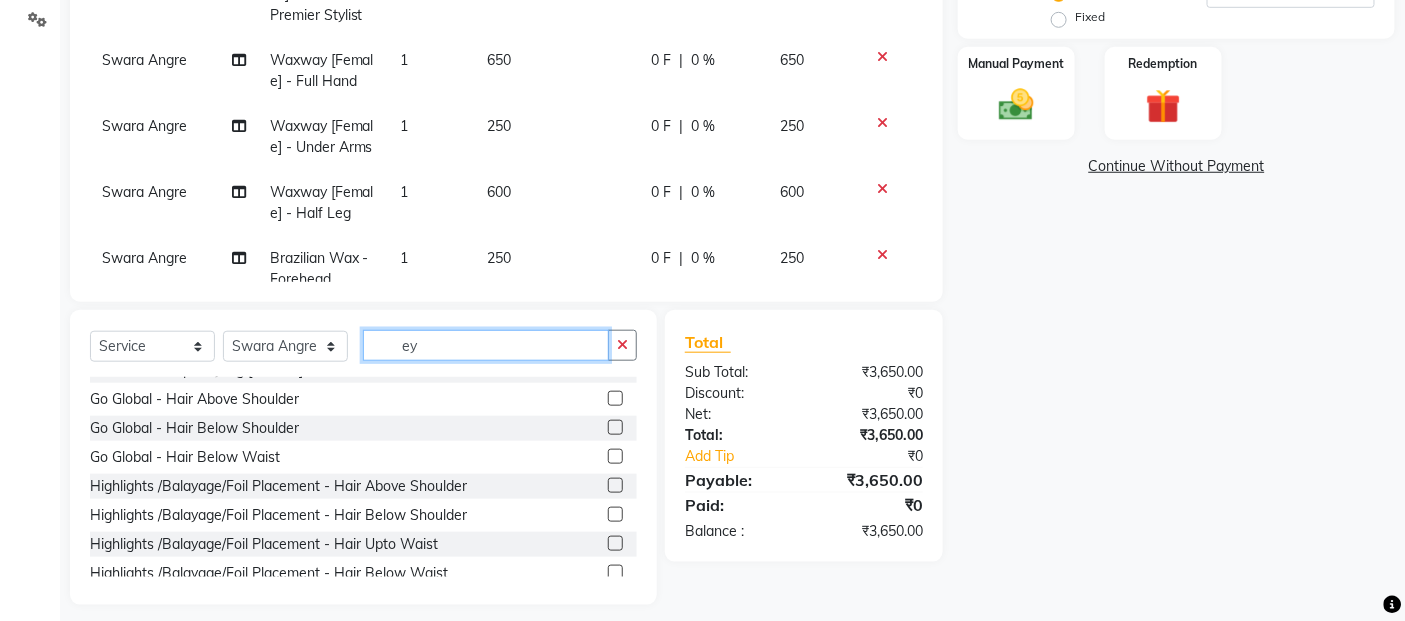 scroll, scrollTop: 0, scrollLeft: 0, axis: both 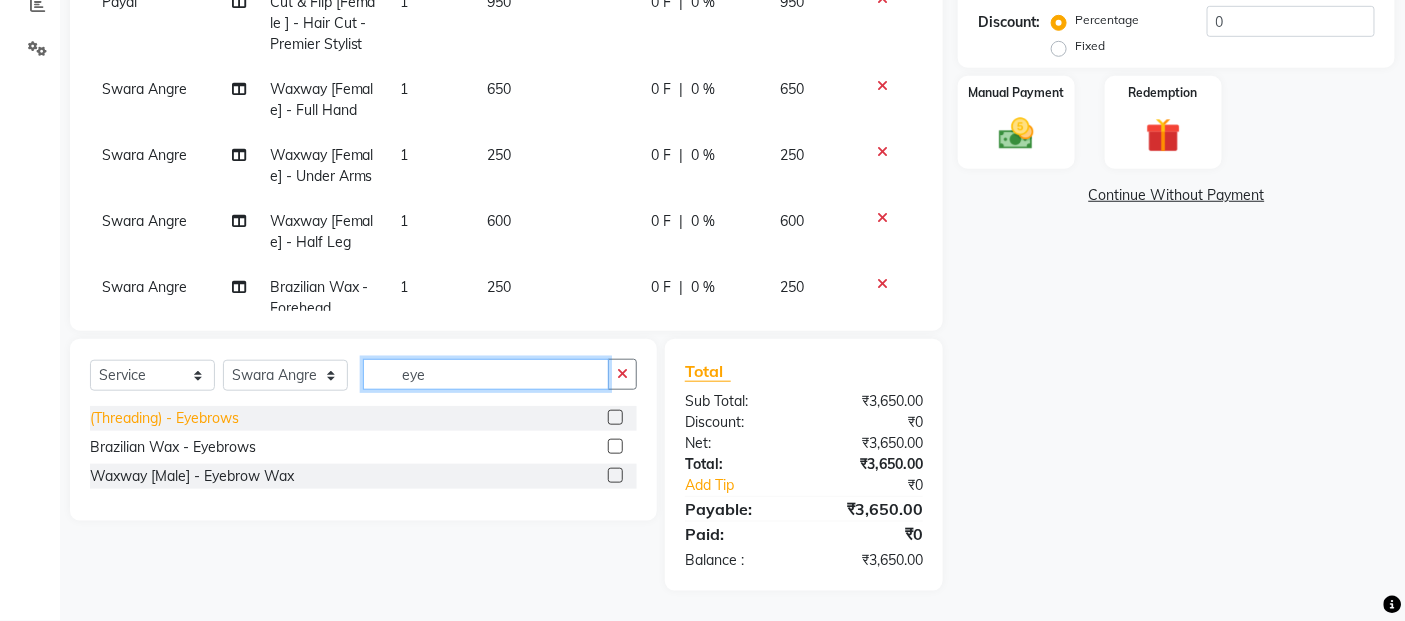 type on "eye" 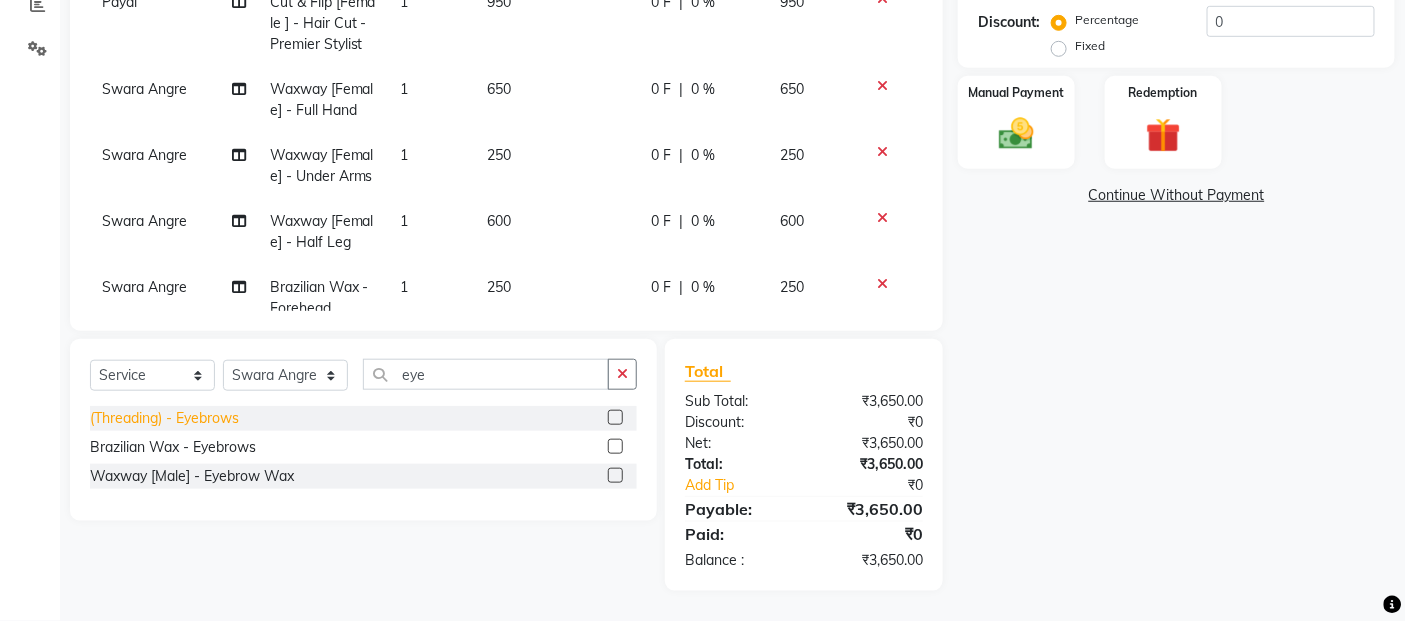 click on "(Threading) - Eyebrows" 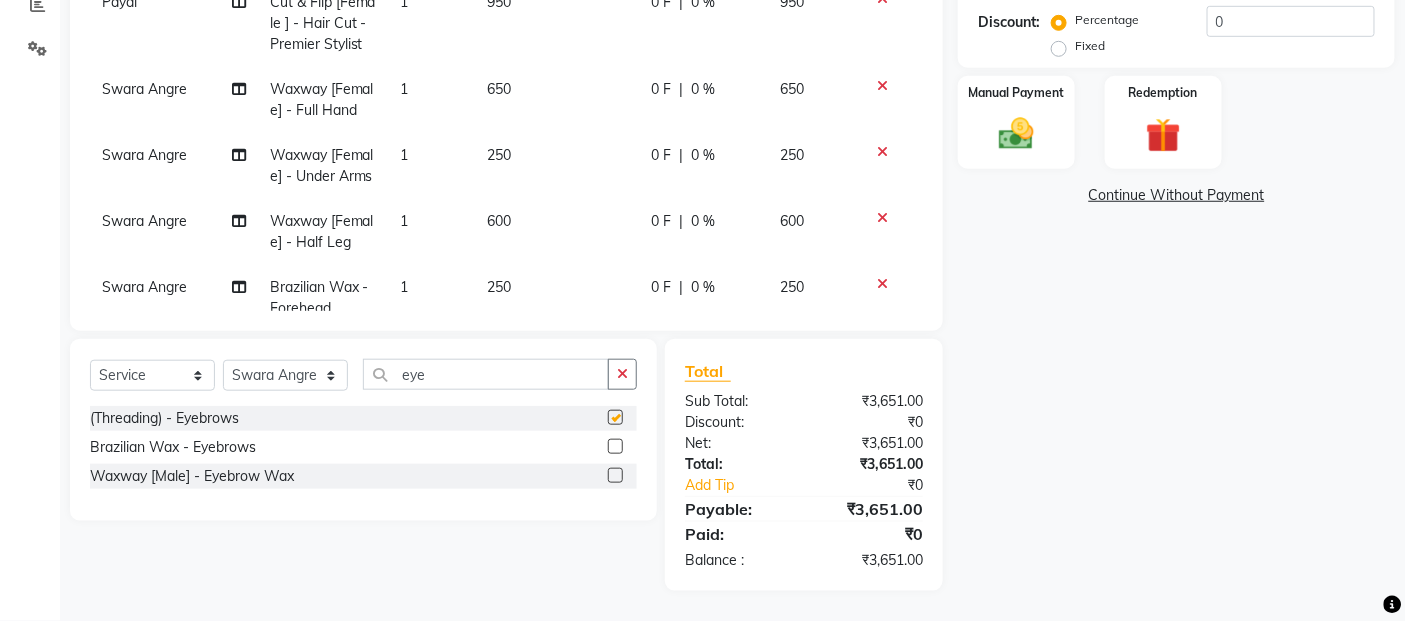 checkbox on "false" 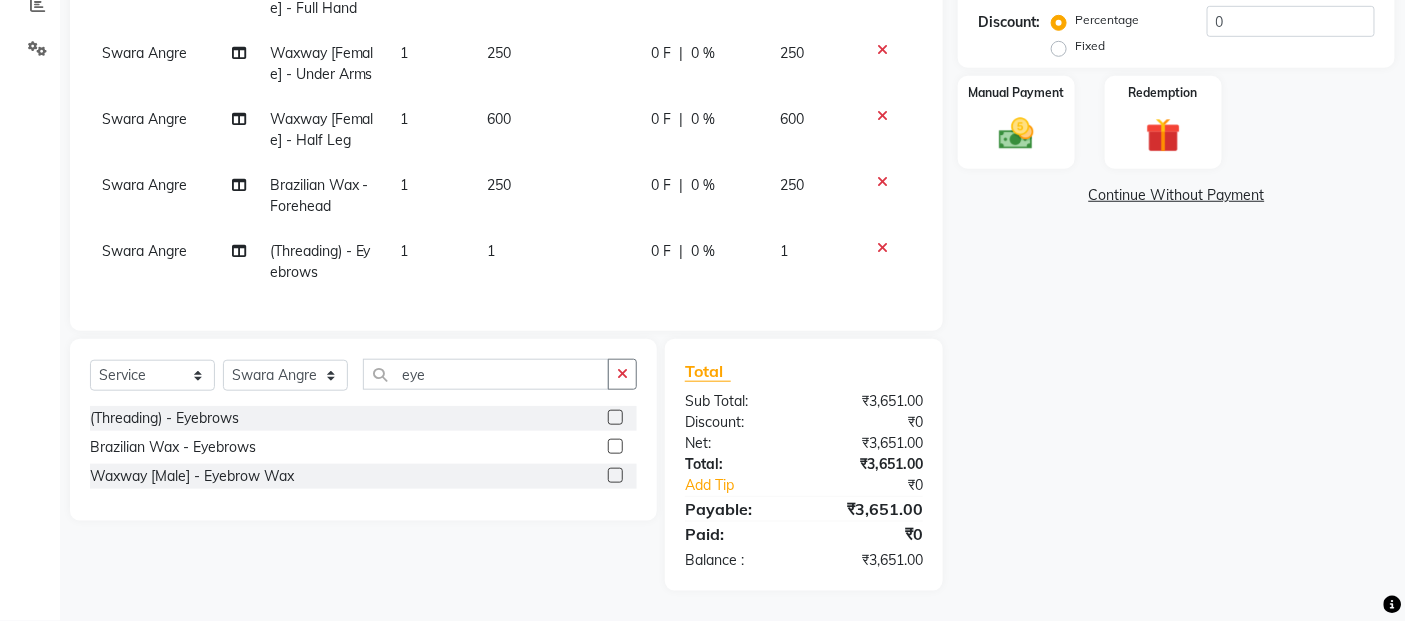 click on "250" 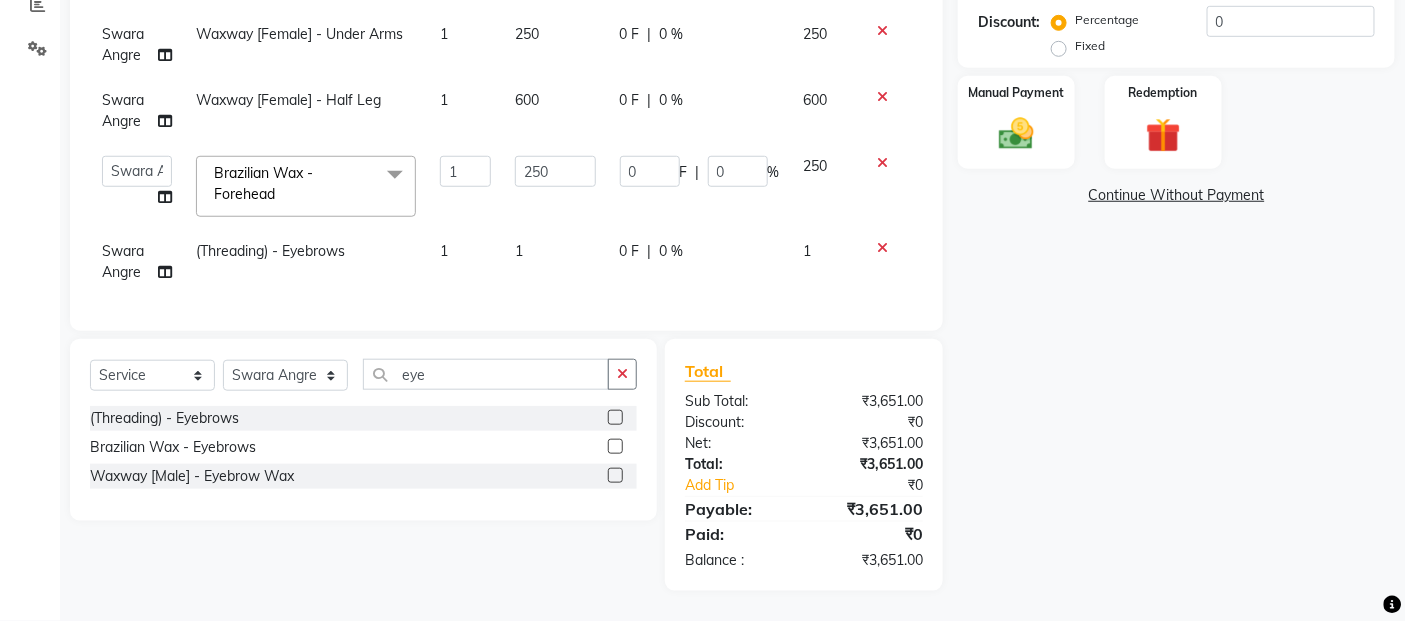 scroll, scrollTop: 95, scrollLeft: 0, axis: vertical 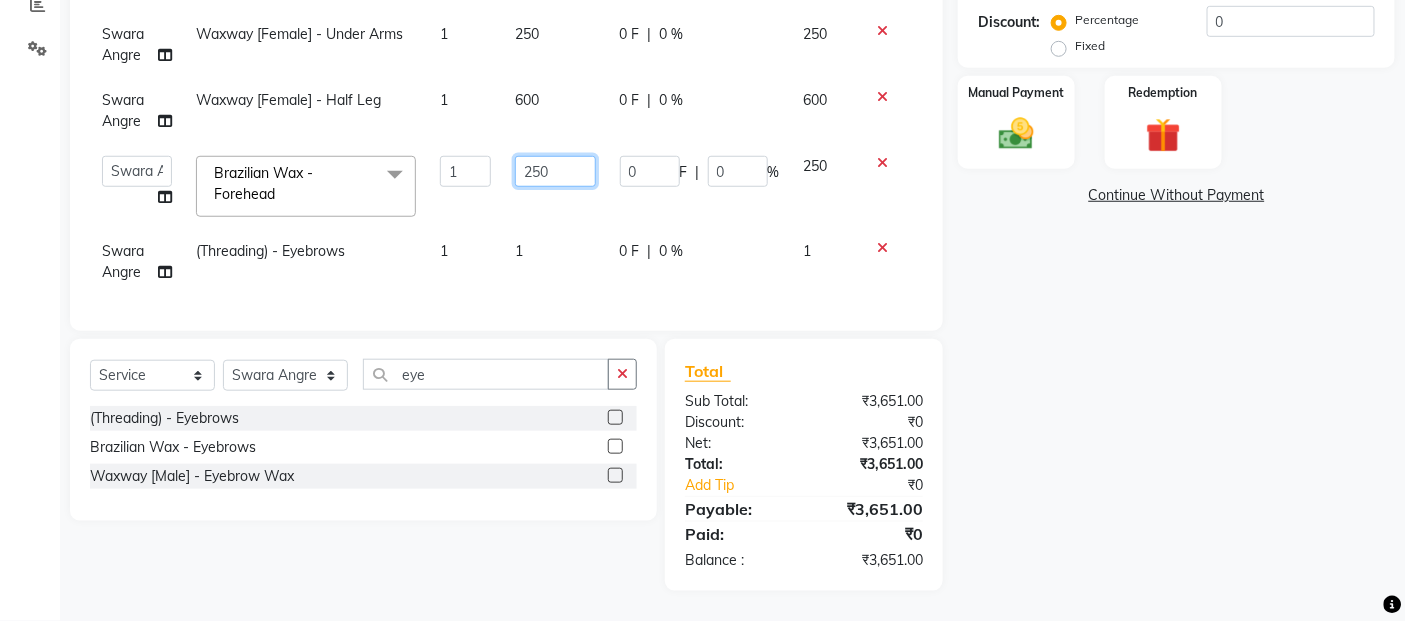 click on "250" 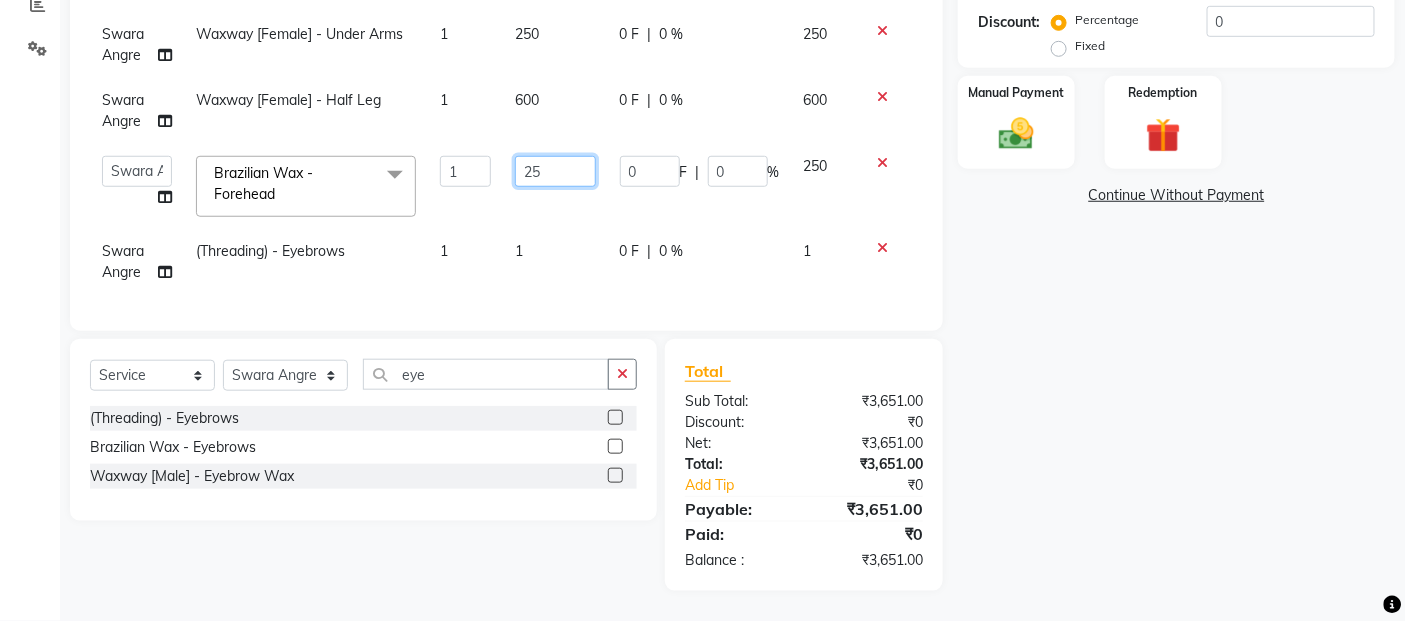 type on "2" 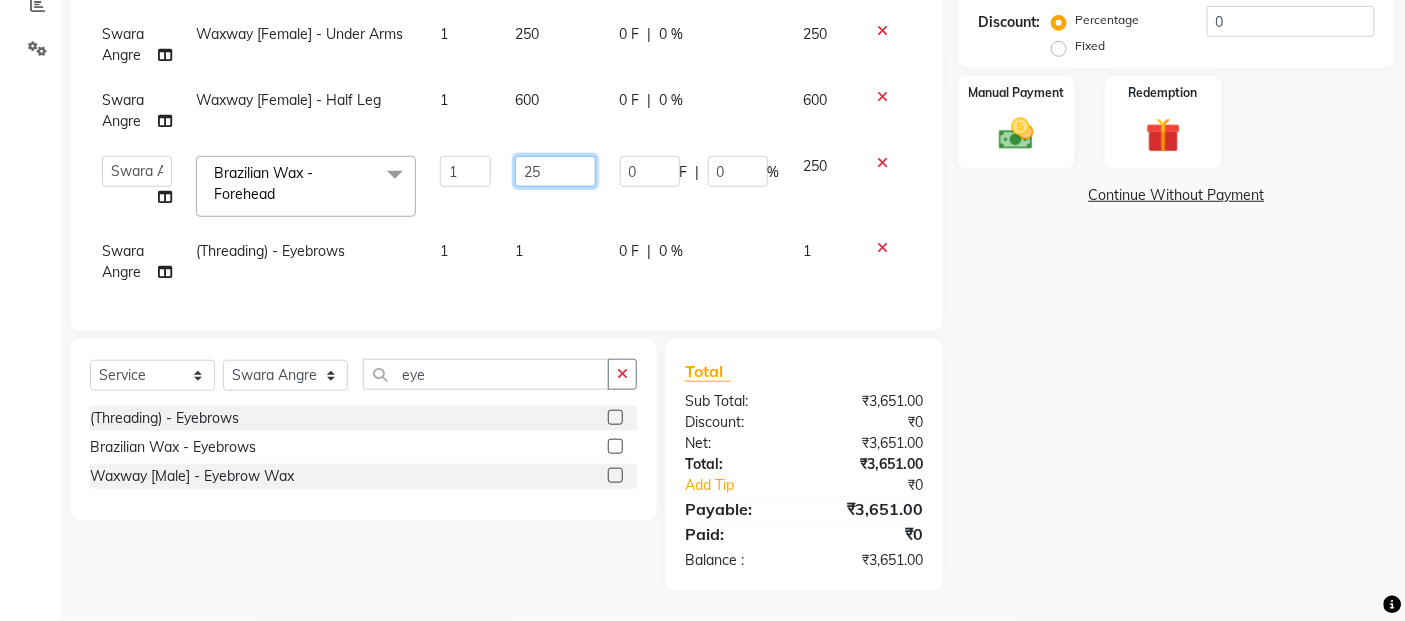 type on "250" 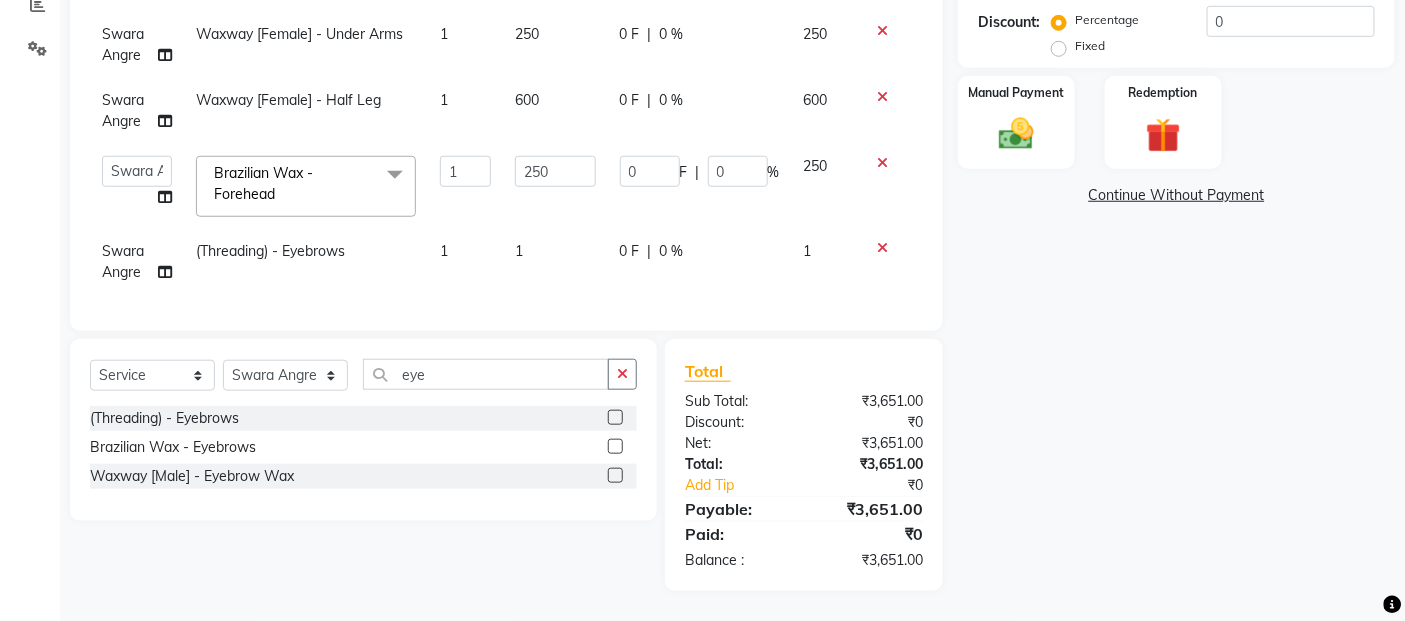click on "Cut & Flip [GENDER ] - Hair Cut - Premier Stylist 1 950 0 F | 0 % 950 Payal Cut & Flip [GENDER ] - Hair Cut - Premier Stylist 1 950 0 F | 0 % 950 Swara Angre Waxway [GENDER] - Full Hand 1 650 0 F | 0 % 650 Swara Angre Waxway [GENDER] - Under Arms 1 250 0 F | 0 % 250 Swara Angre Waxway [GENDER] - Half Leg 1 600 0 F | 0 % 600 Abdul [LAST] [FIRST] [LAST] ali ANAS Ayaan Bhavika Gauri Kunal Manager Naaz Payal sahil Shlok Shruti Soni Srushti Swara Angre Brazilian Wax - Forehead x Cut & Flip [GENDER ] - Hair Cut - Premier Stylist Cut & Flip [GENDER ] - Hair Cut - Master Stylist Cut & Flip [GENDER ] - Haircut By [FIRST] Cut & Flip [GENDER ] - Kids Cut ( Below 5 Years ) Hair Sevrice Mediceuticals spa Rinse & Dip - Hair Above & Below Shoulder Rinse & Dip - Hair Upto Waist Rinse & Dip - Hair Below Waist Rinse & Dip - Sulphate Free Shampoo Rinse & Dip - Additional Charges For Oiled Hair Barbering & Fade ( Men'S) - Haircut Just My Roots - 1 Inch packages" 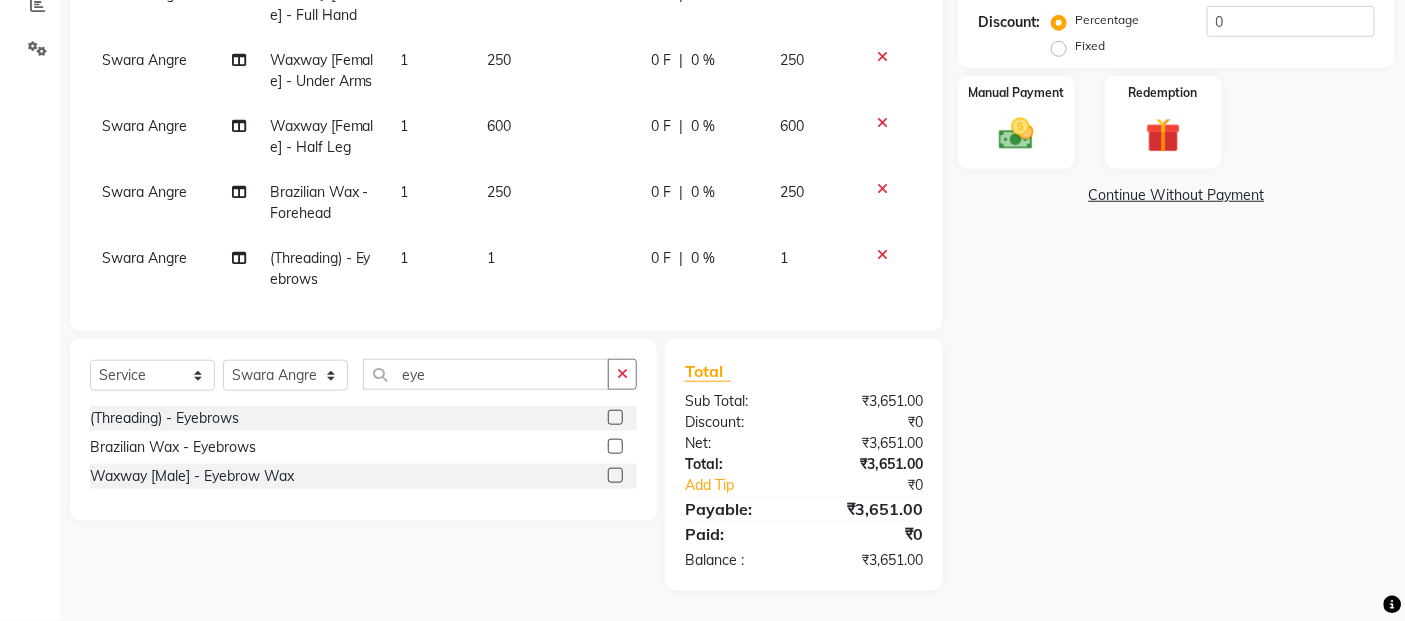 click on "250" 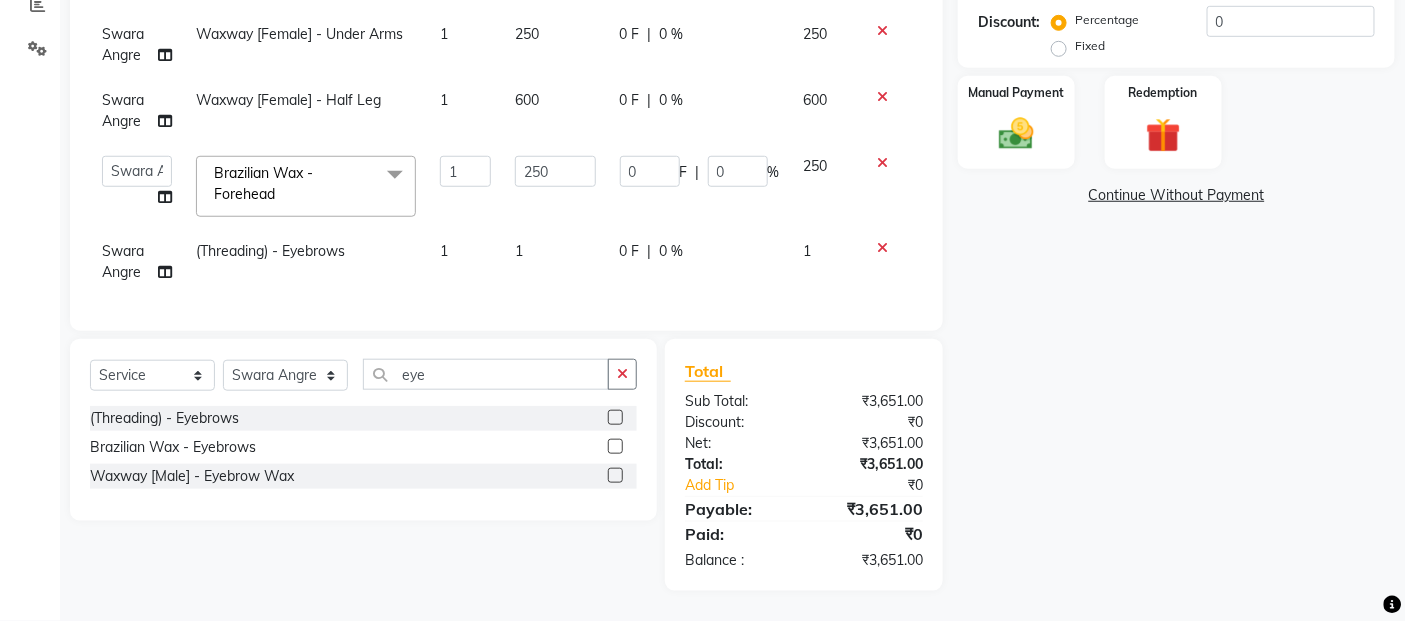 click on "1" 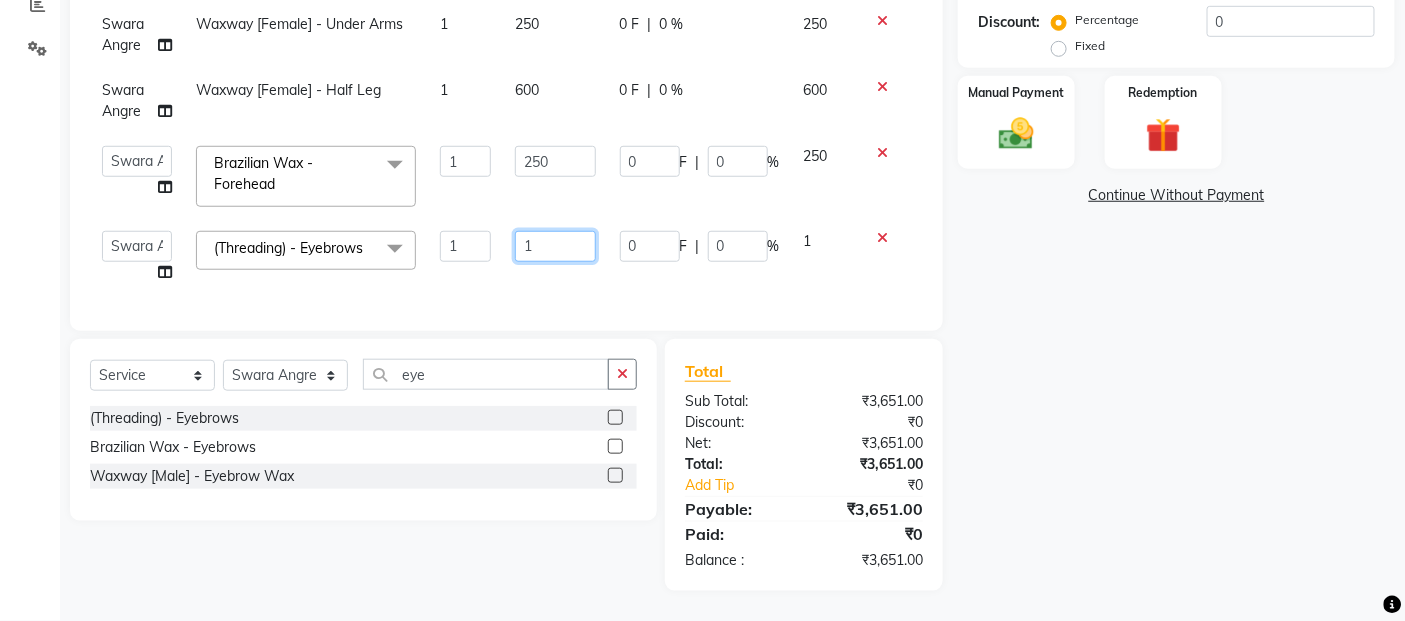 click on "1" 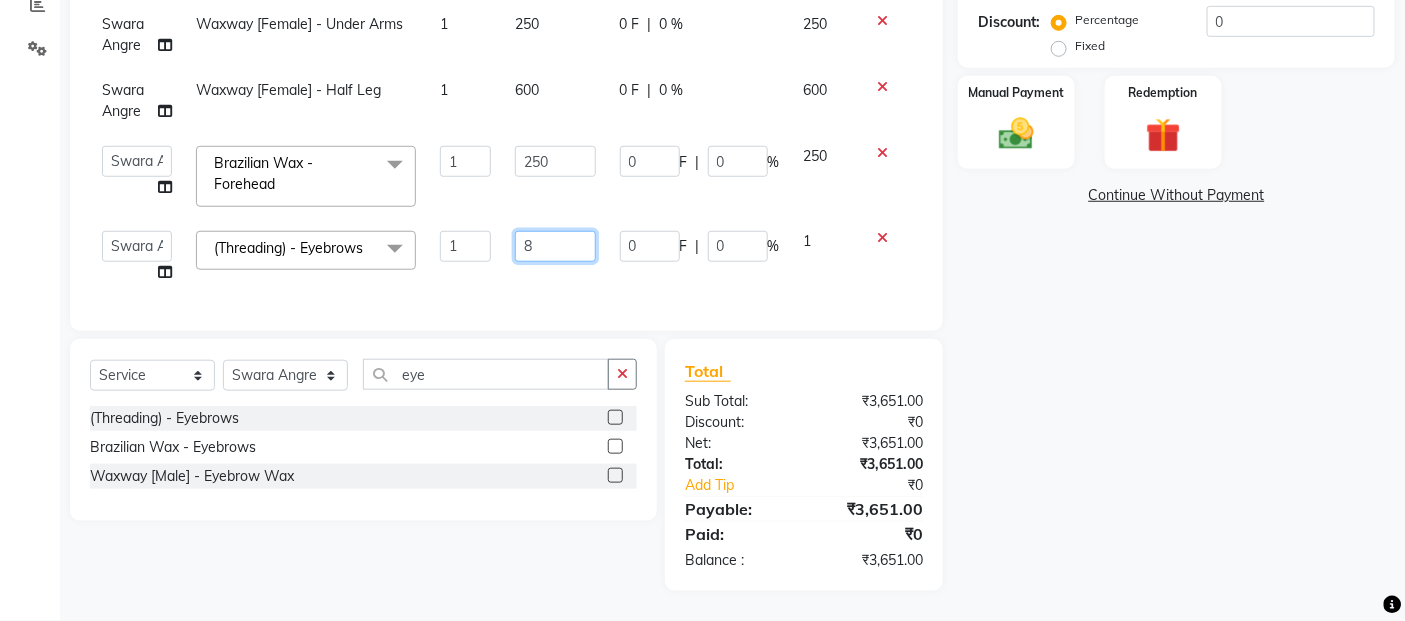 type on "80" 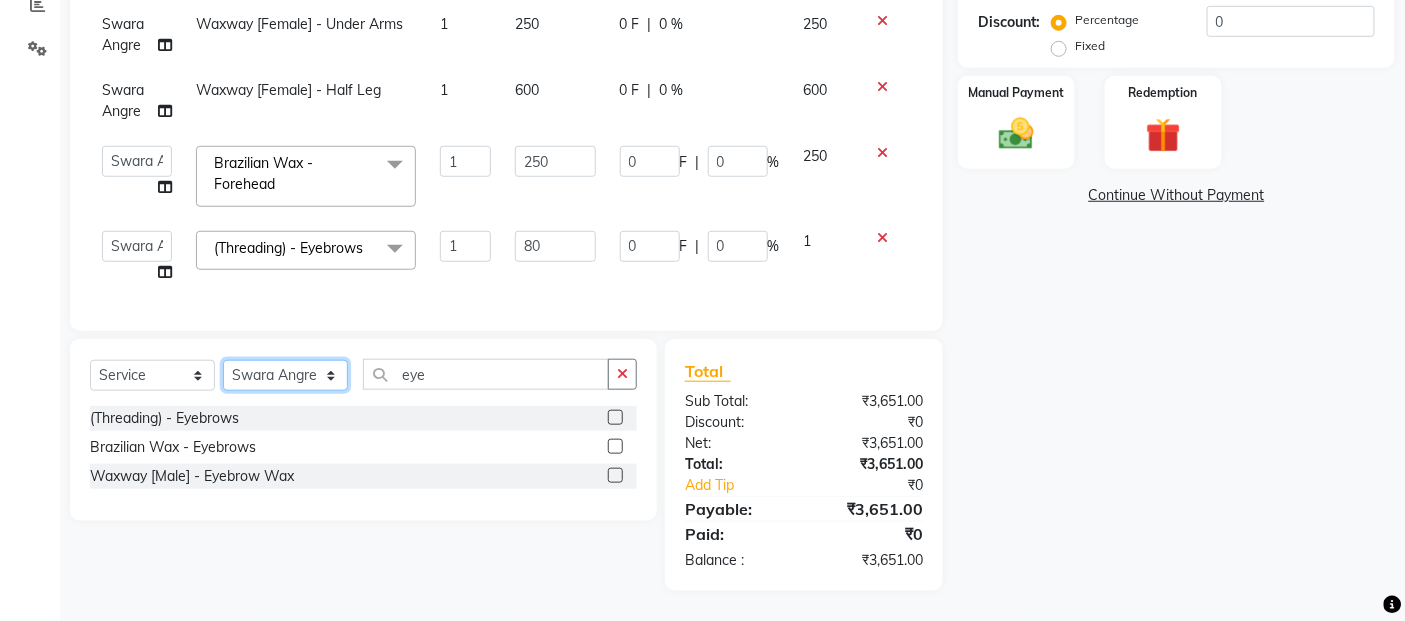 drag, startPoint x: 280, startPoint y: 384, endPoint x: 271, endPoint y: 363, distance: 22.847319 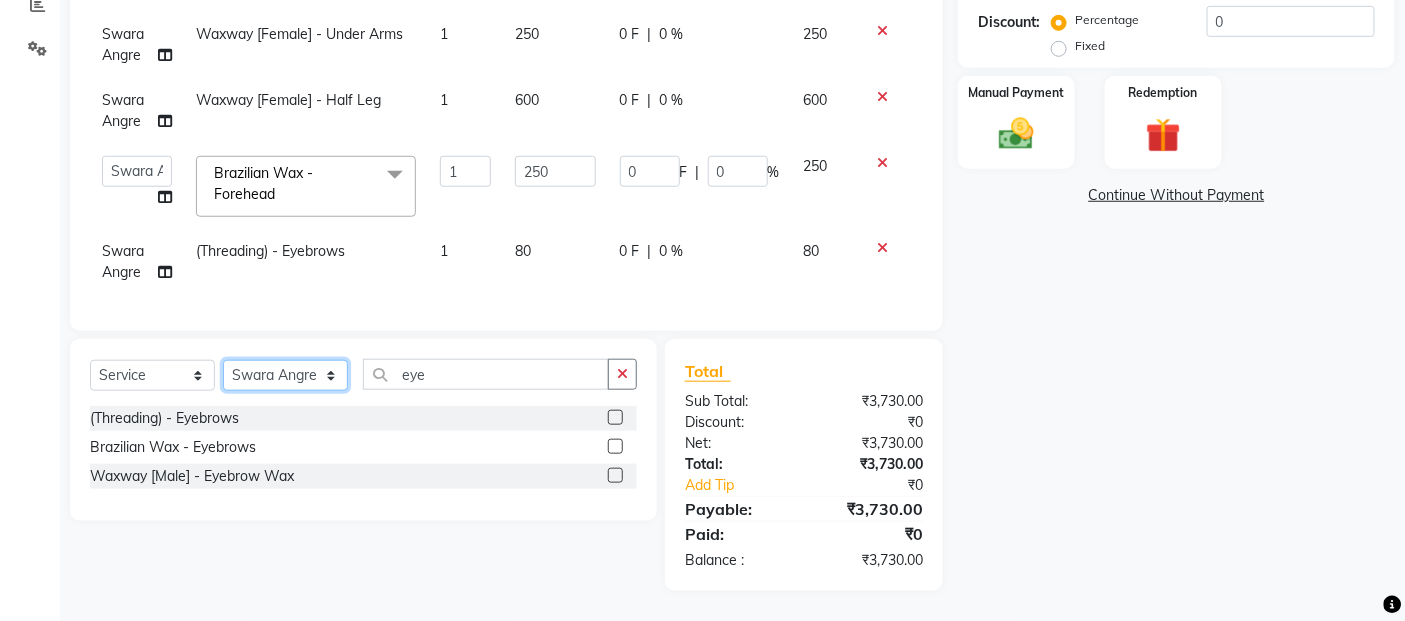 select on "62189" 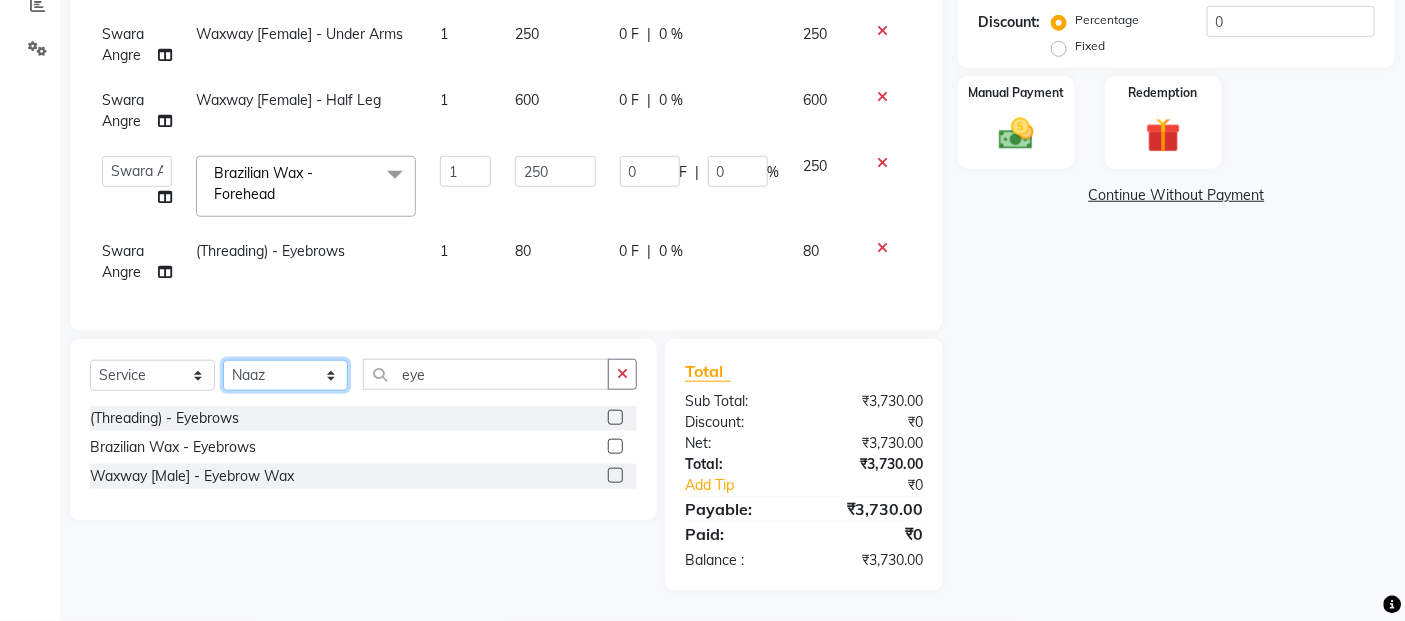 click on "Select Stylist Abdul [LAST] [LAST] ali ANAS Ayaan Bhavika Gauri Kunal Manager Naaz Payal sahil Shlok Shruti Soni Srushti Swara Angre" 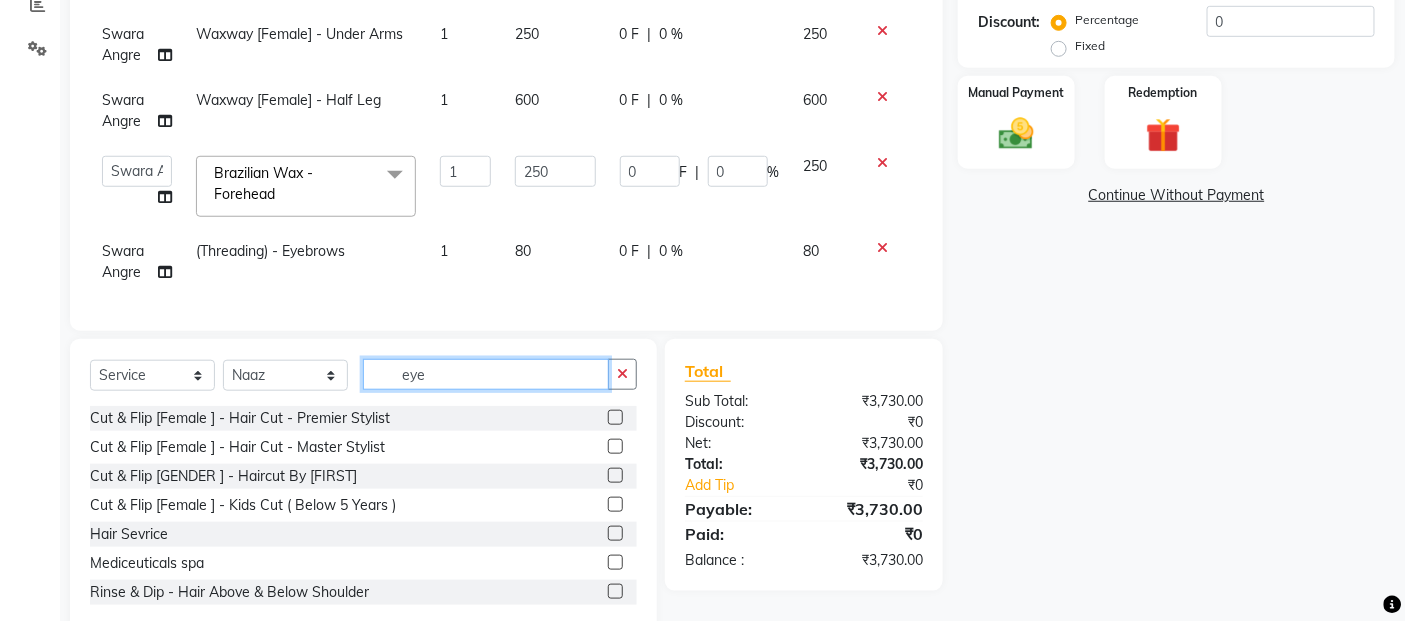 click on "eye" 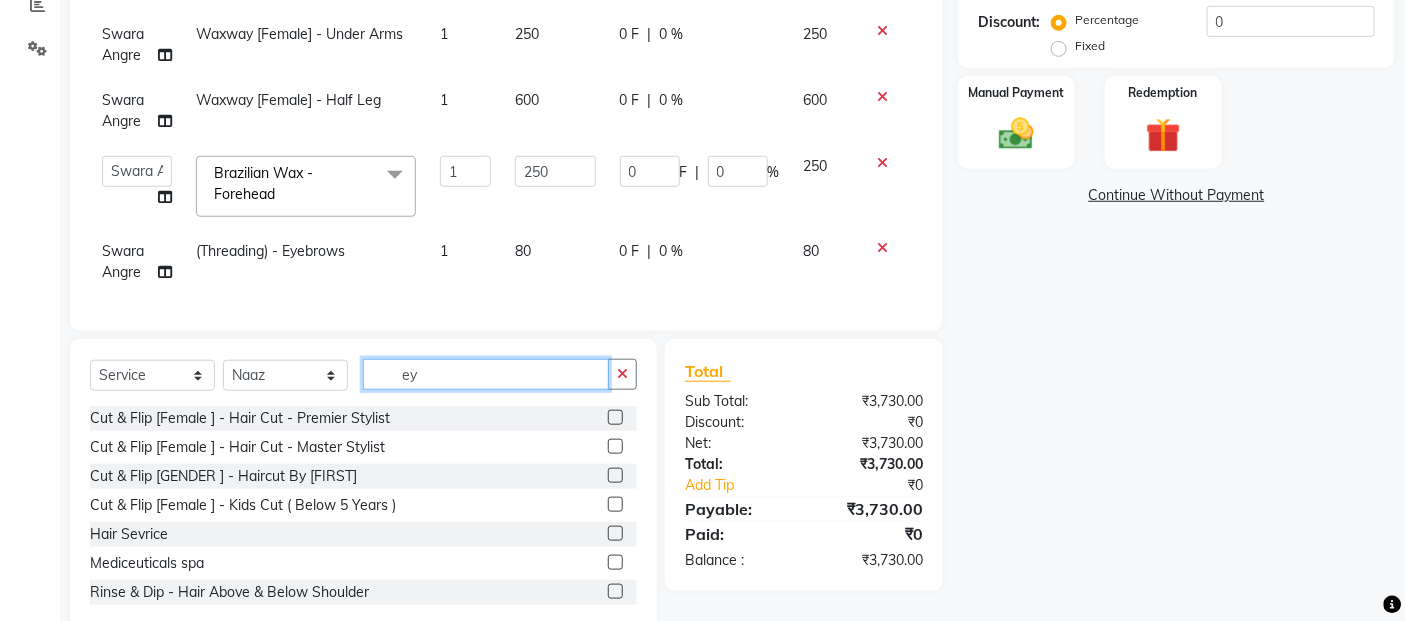 type on "e" 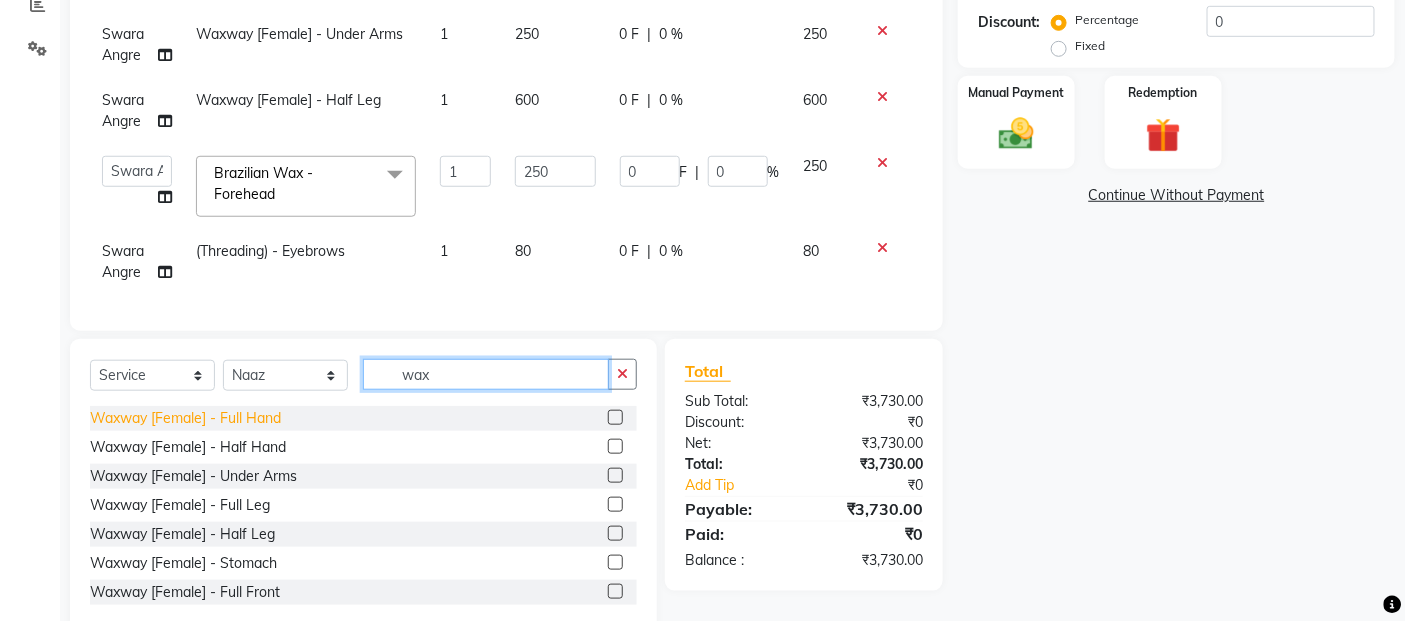type on "wax" 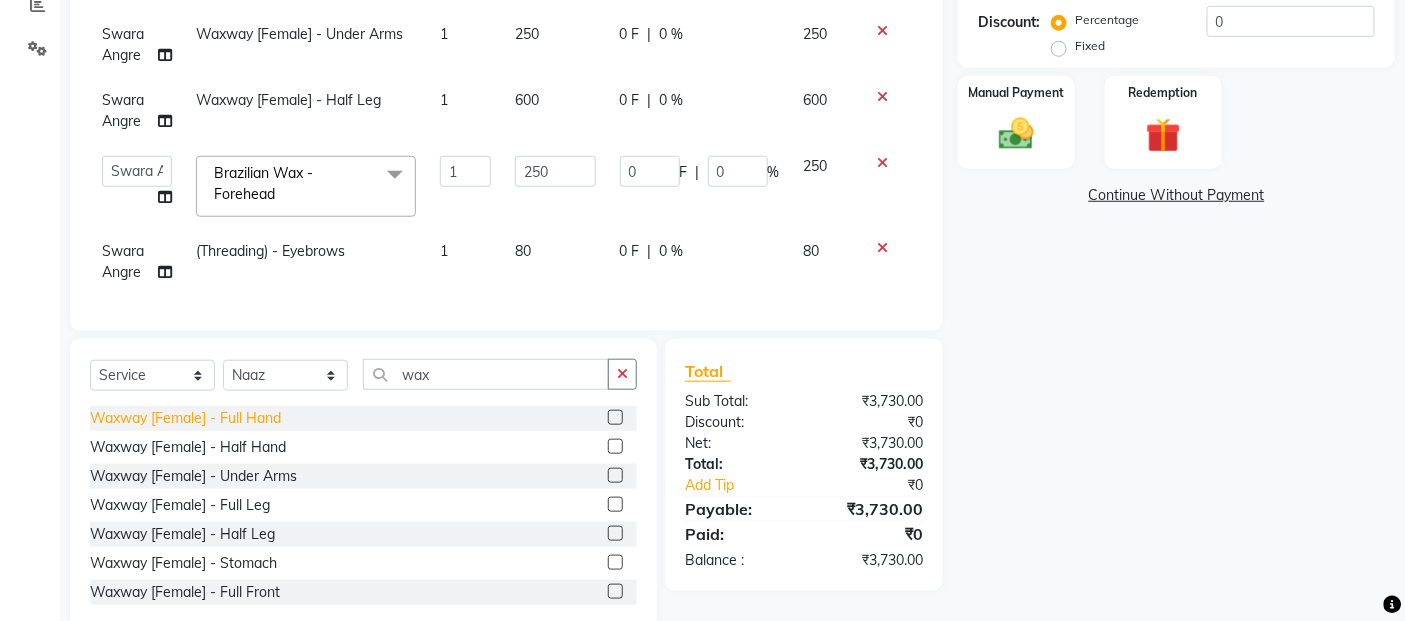click on "Waxway    [Female] - Full Hand" 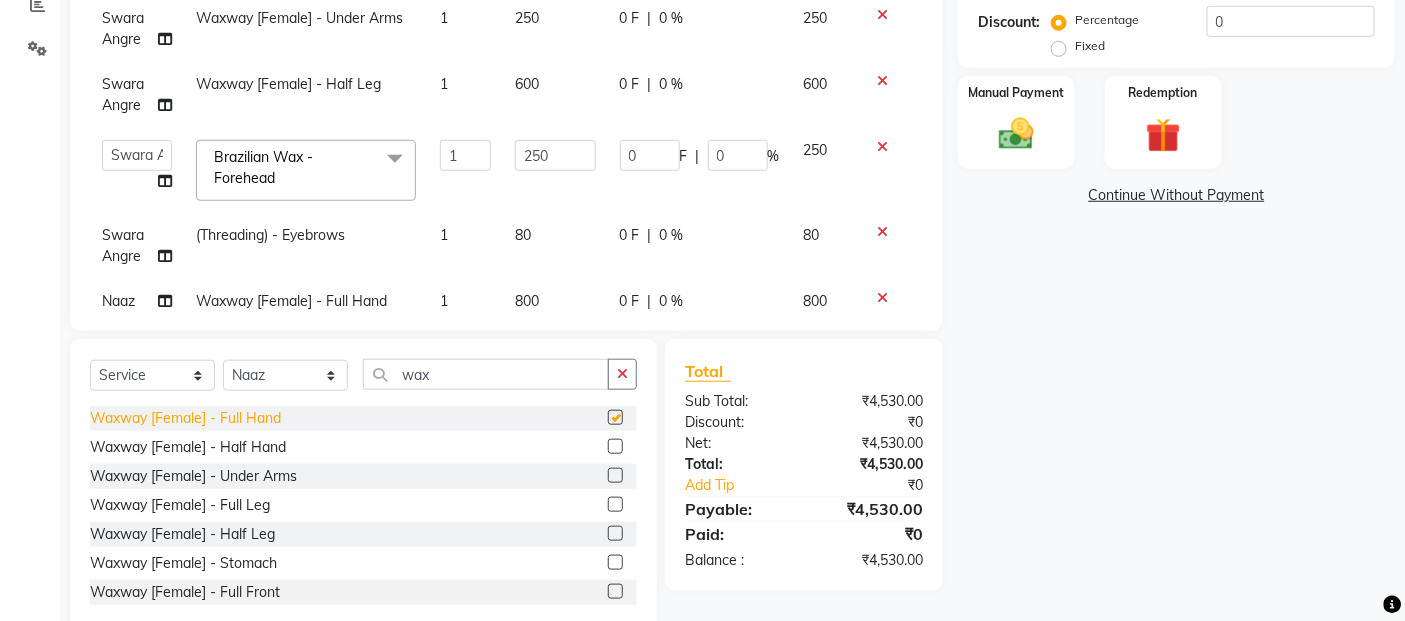 checkbox on "false" 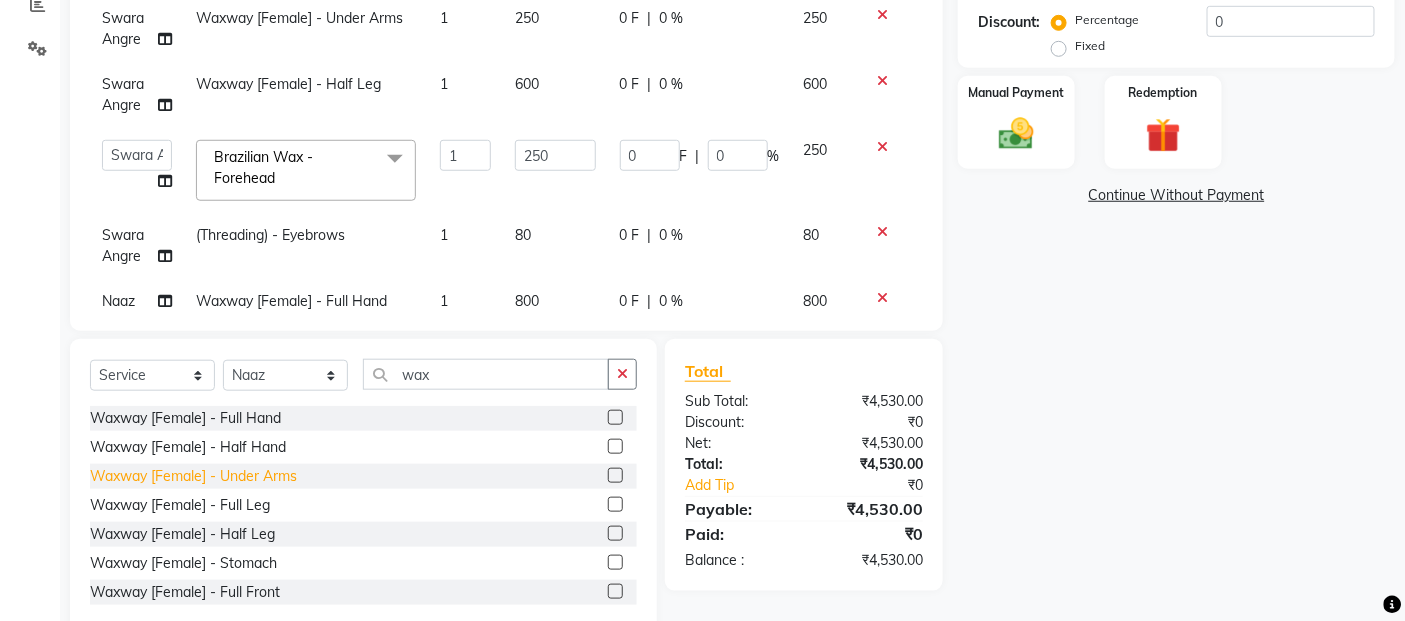 click on "Waxway    [Female] - Under Arms" 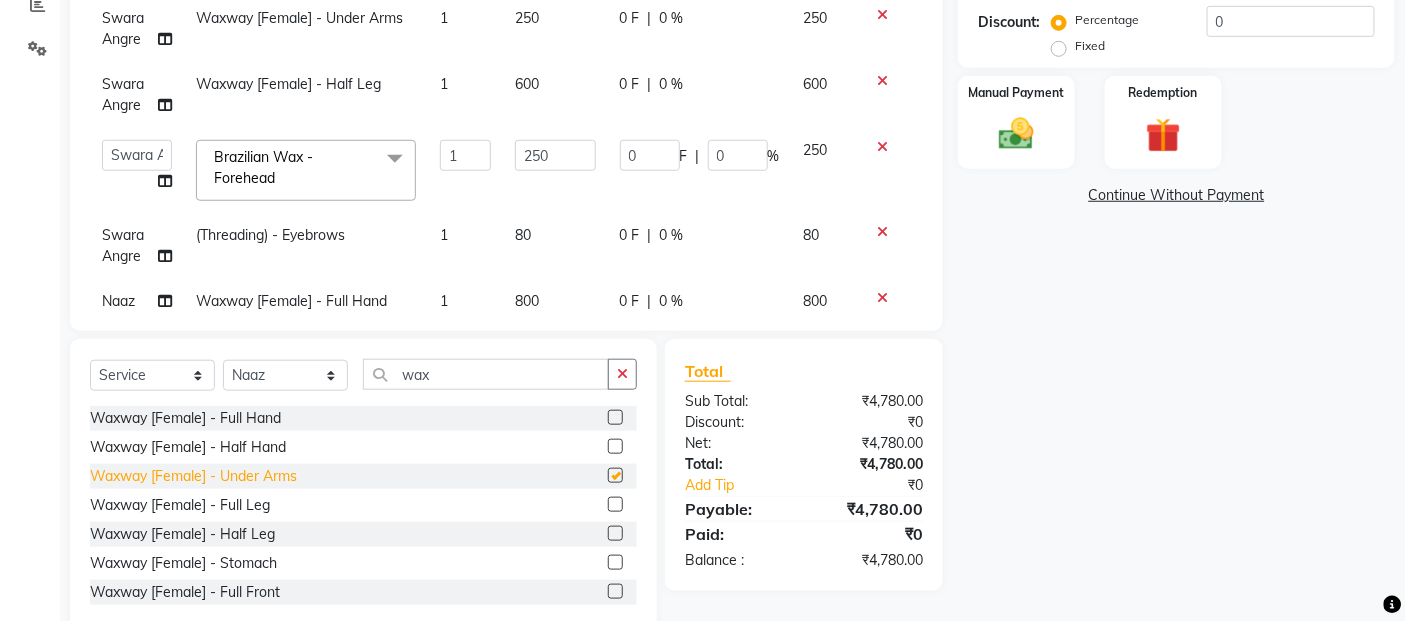checkbox on "false" 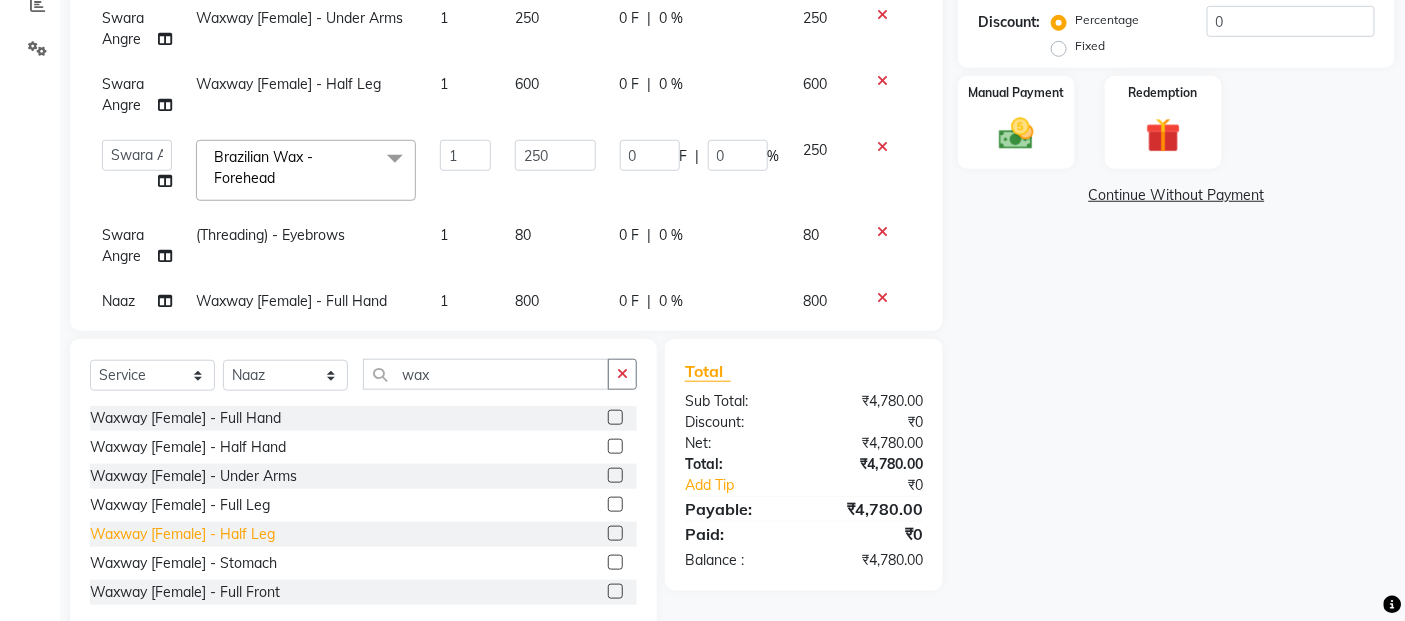click on "Waxway    [Female] - Half Leg" 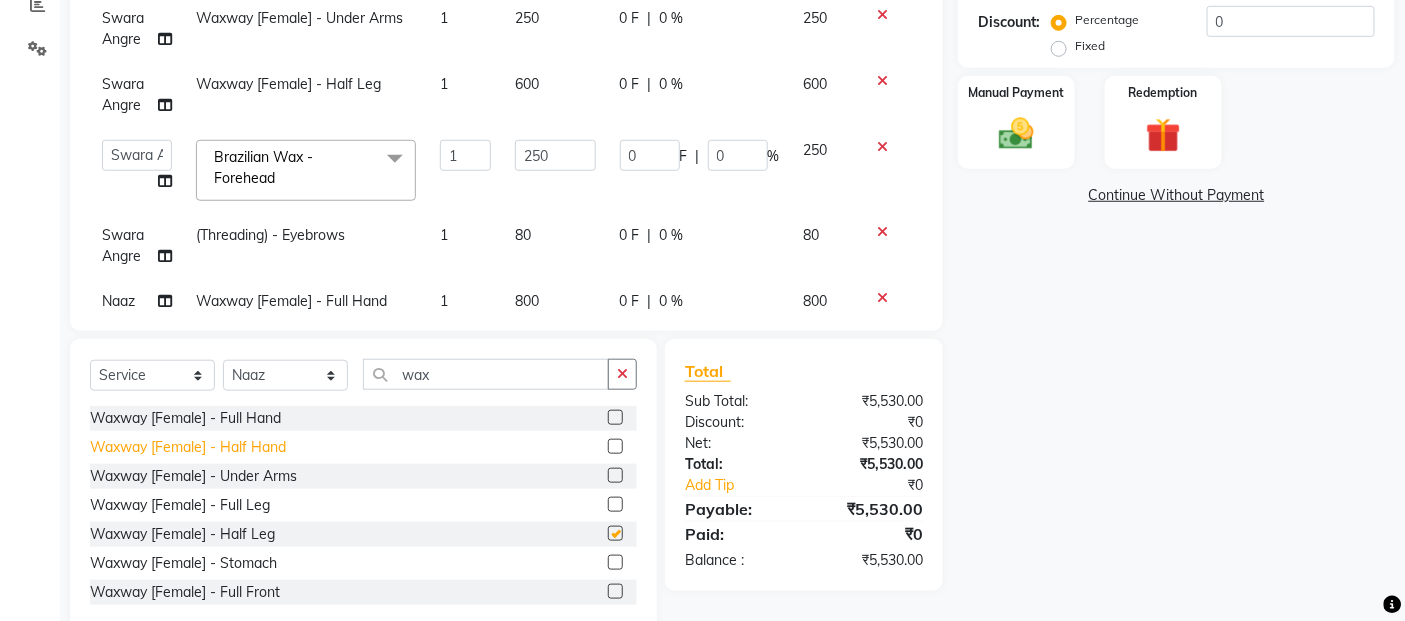 checkbox on "false" 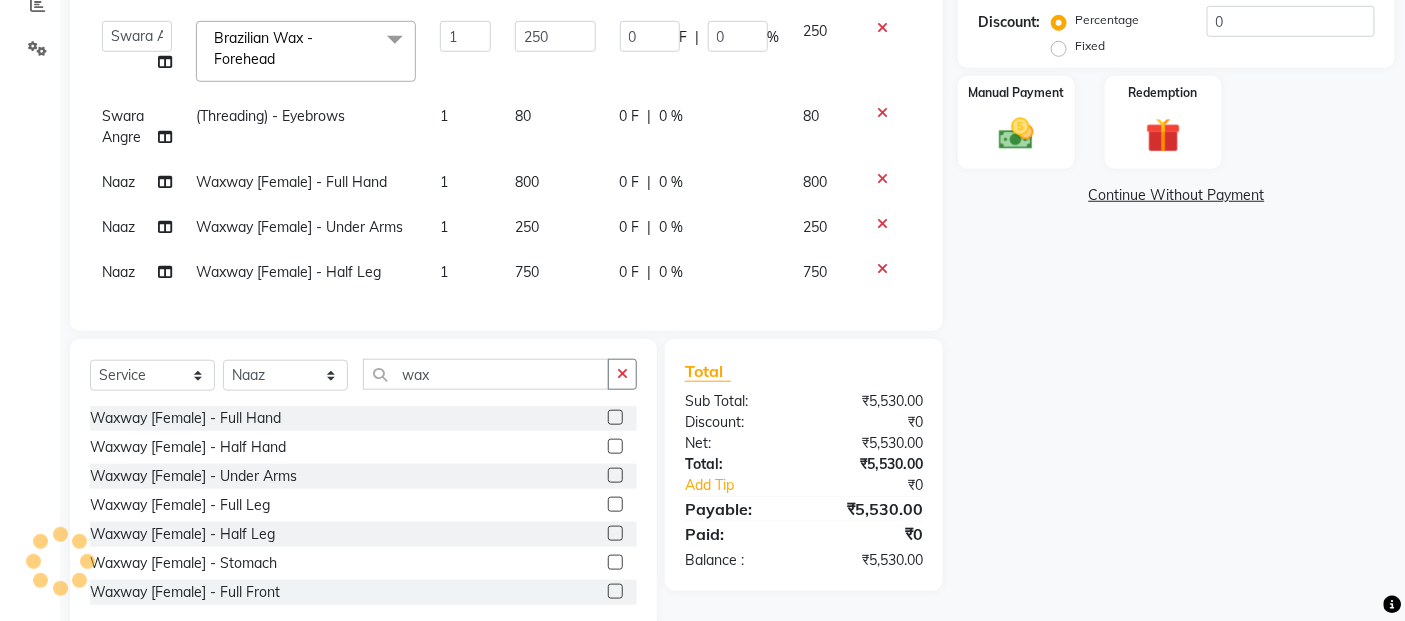 scroll, scrollTop: 230, scrollLeft: 0, axis: vertical 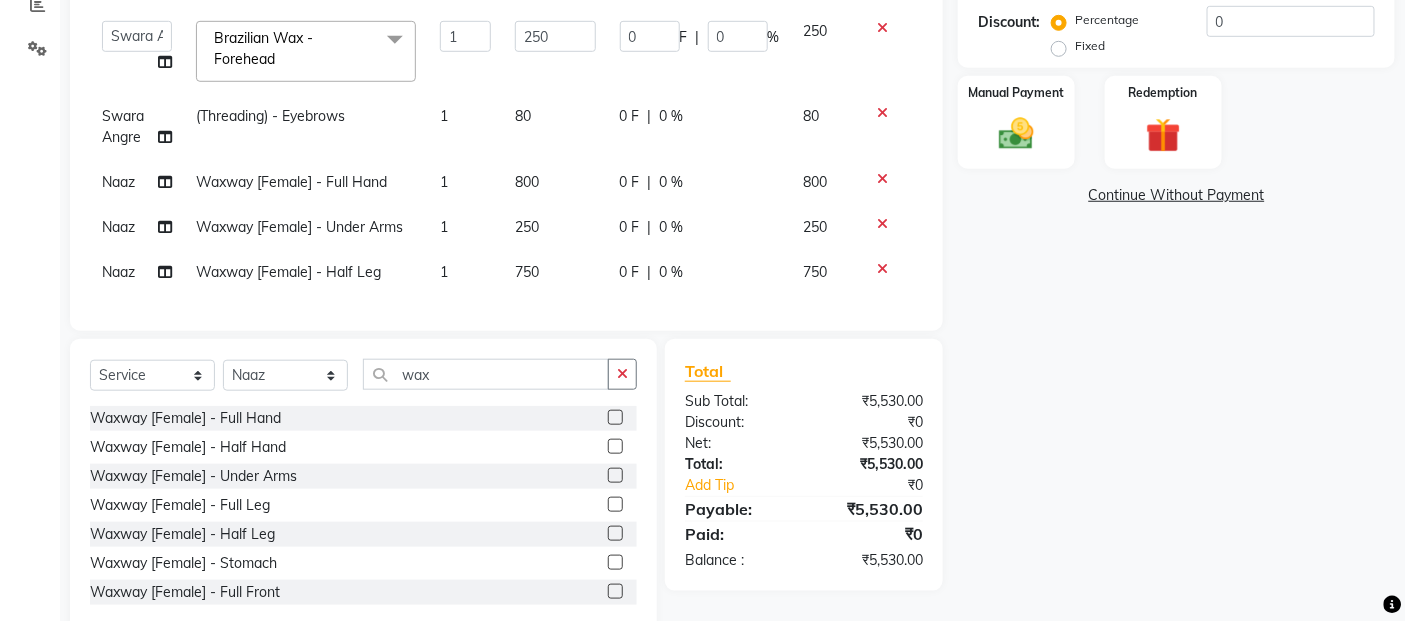click on "800" 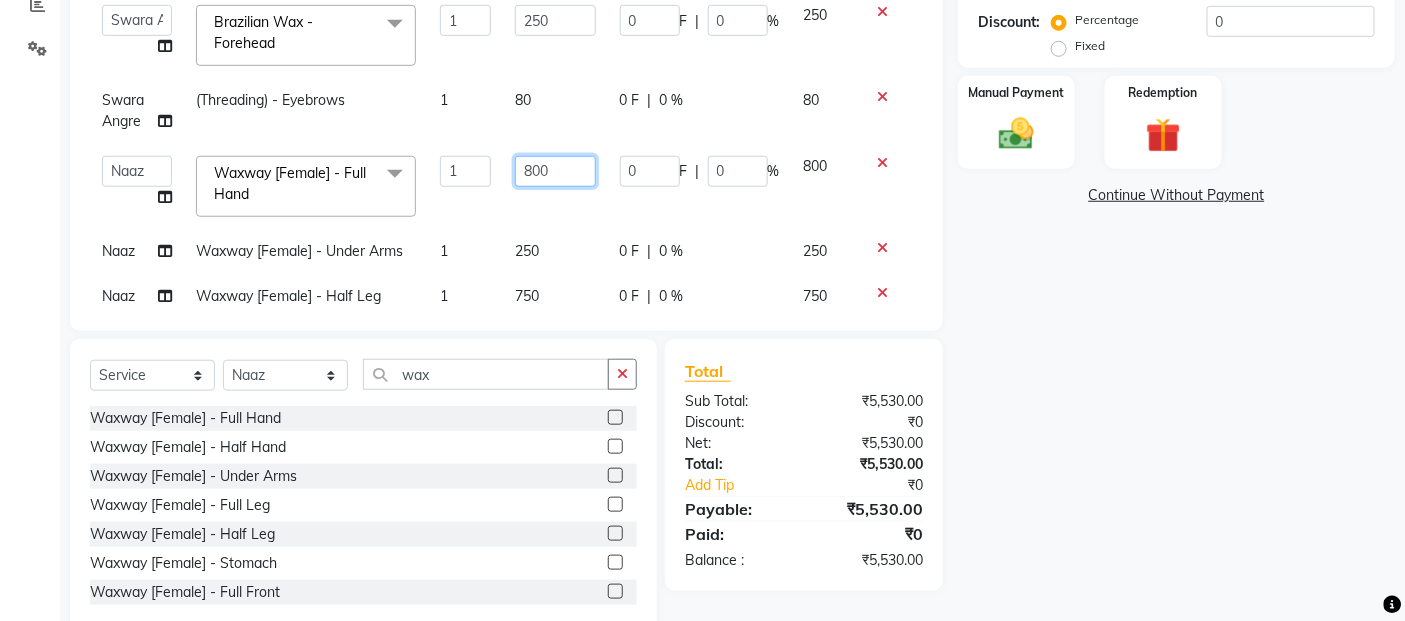 click on "800" 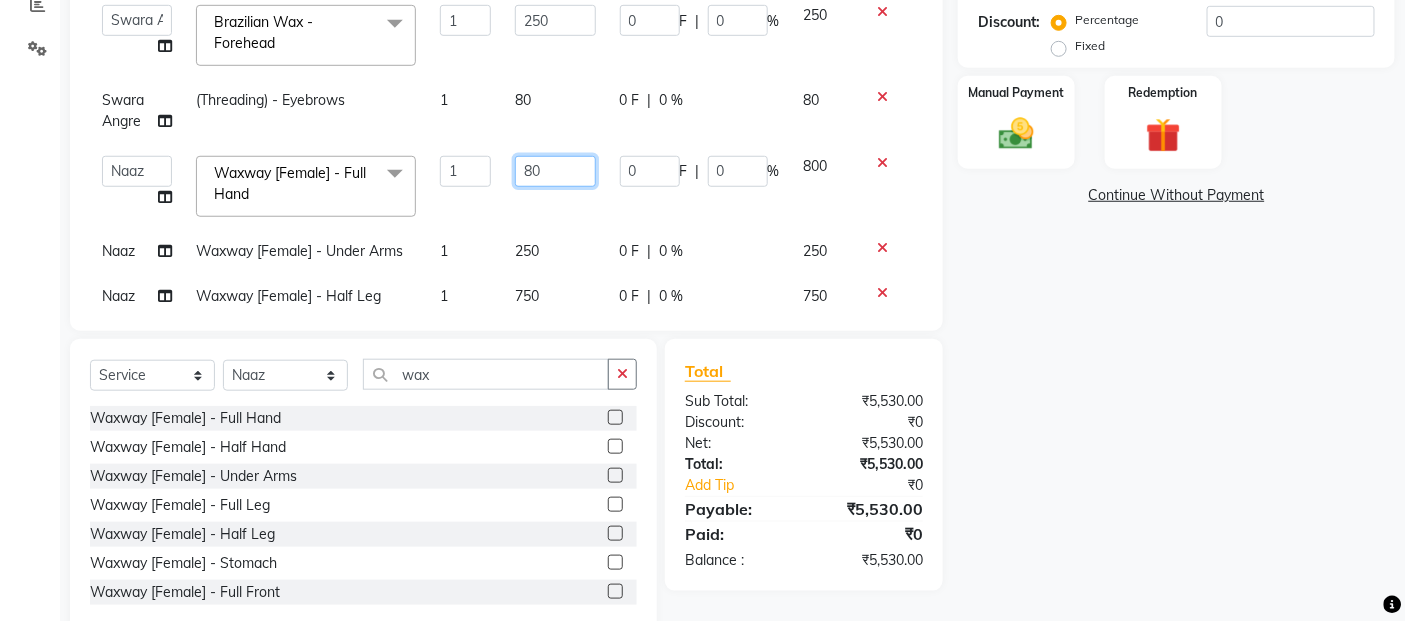 type on "8" 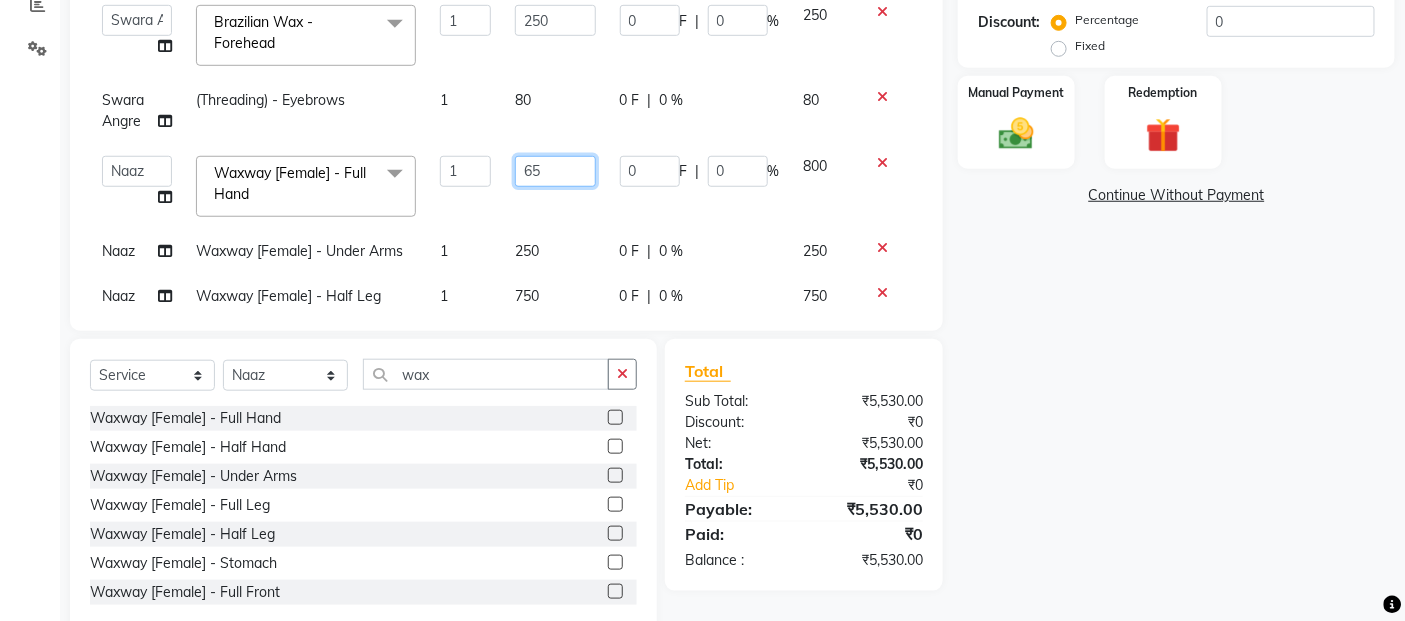 type on "650" 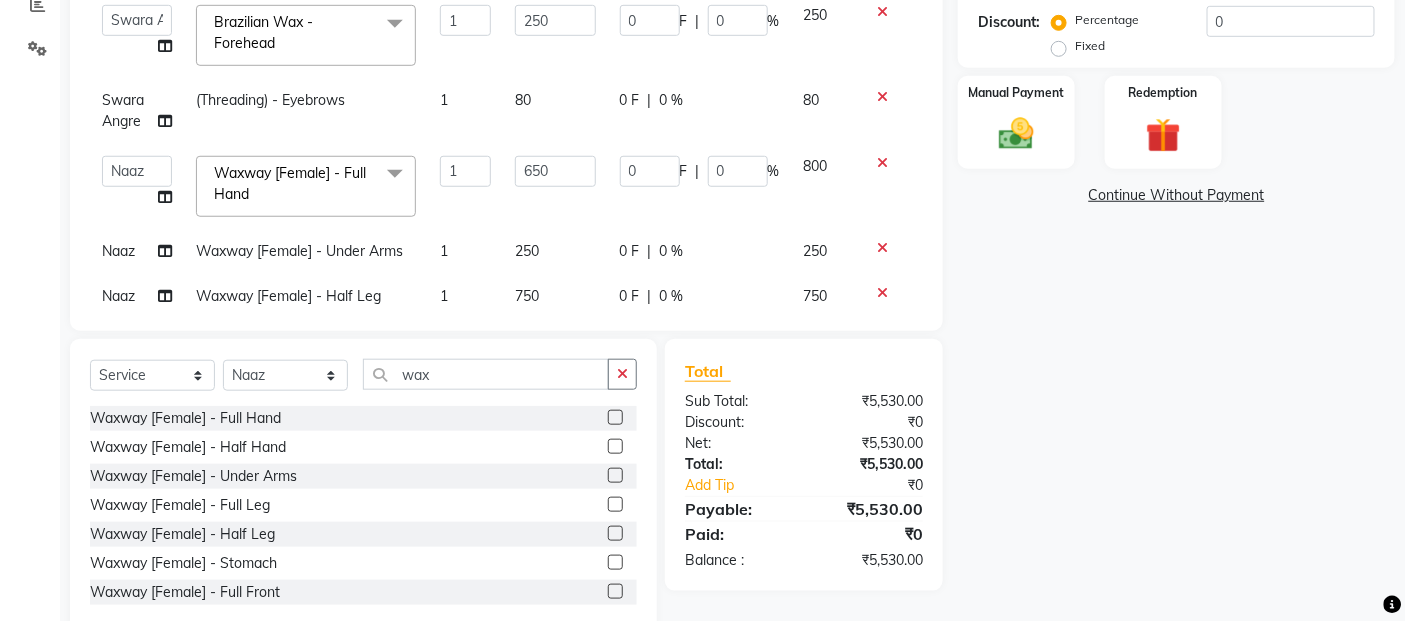 click on "750" 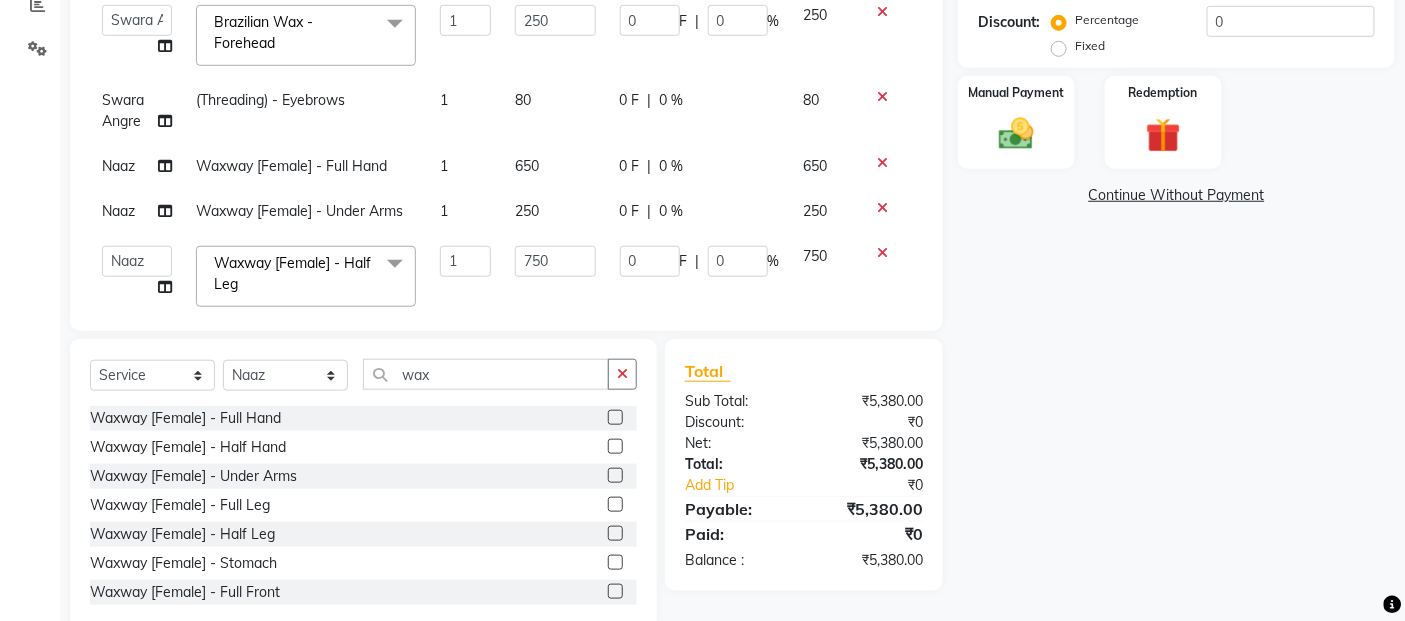 scroll, scrollTop: 270, scrollLeft: 0, axis: vertical 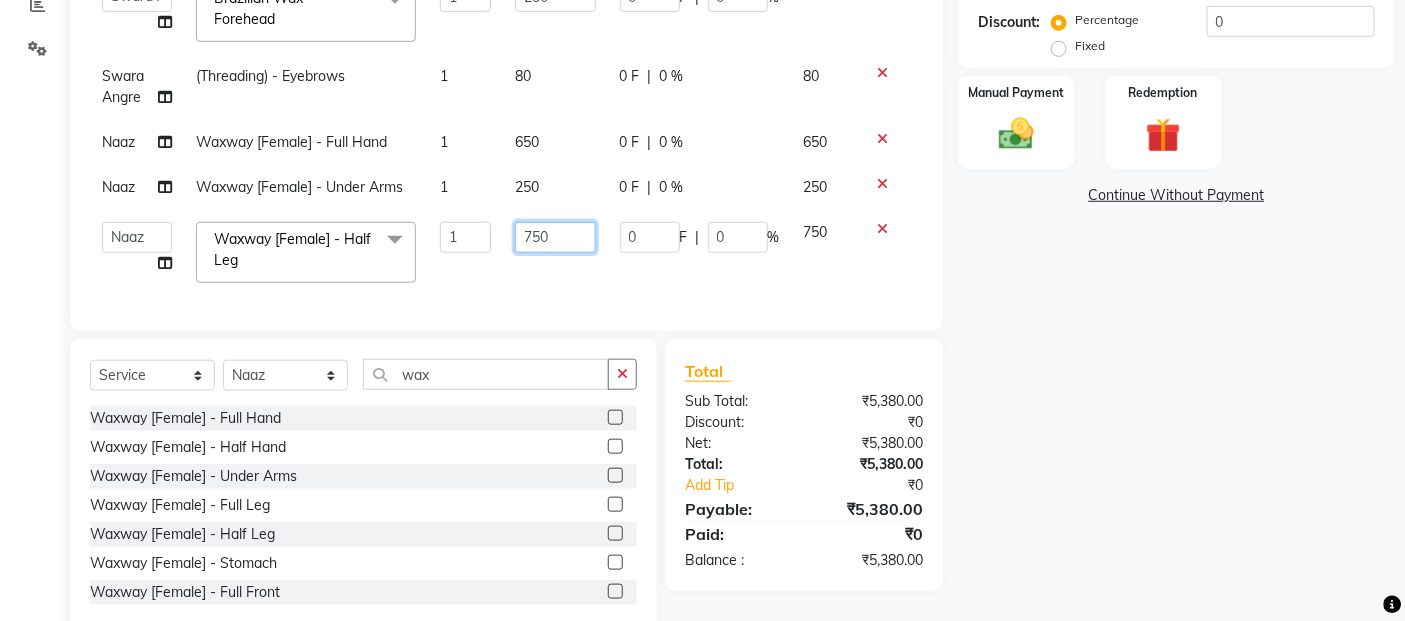 click on "750" 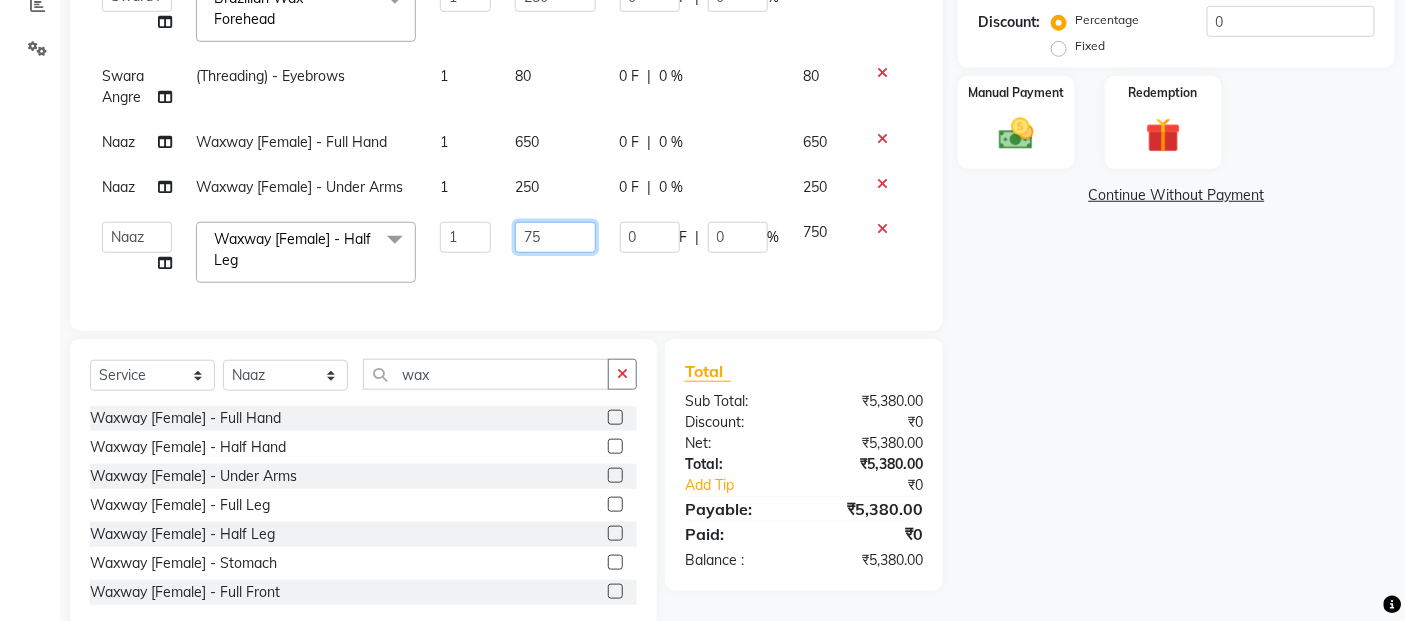 type on "7" 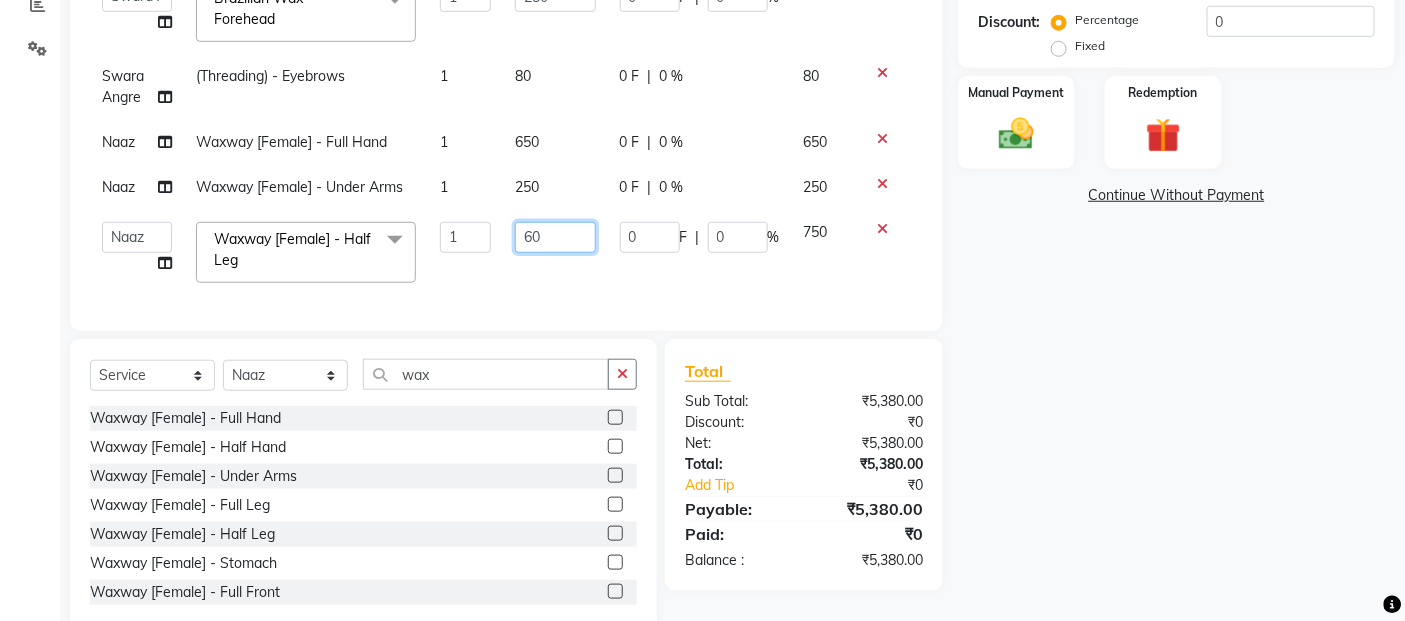 type on "600" 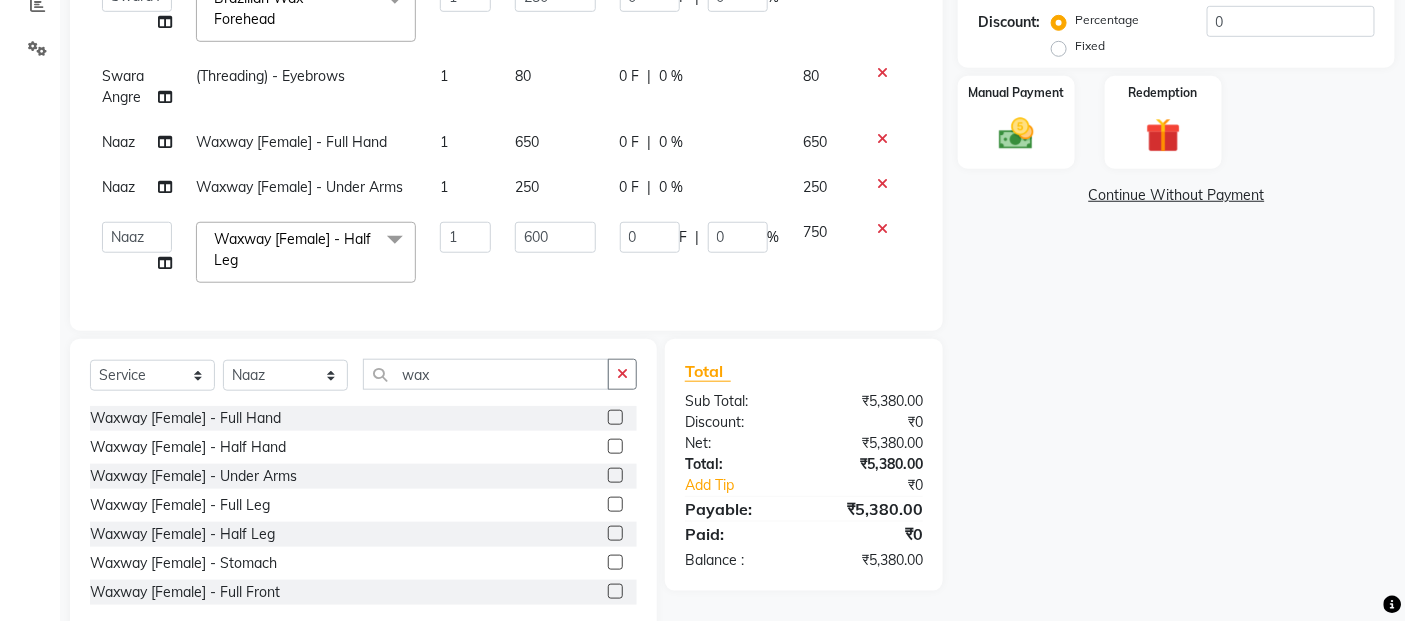 scroll, scrollTop: 230, scrollLeft: 0, axis: vertical 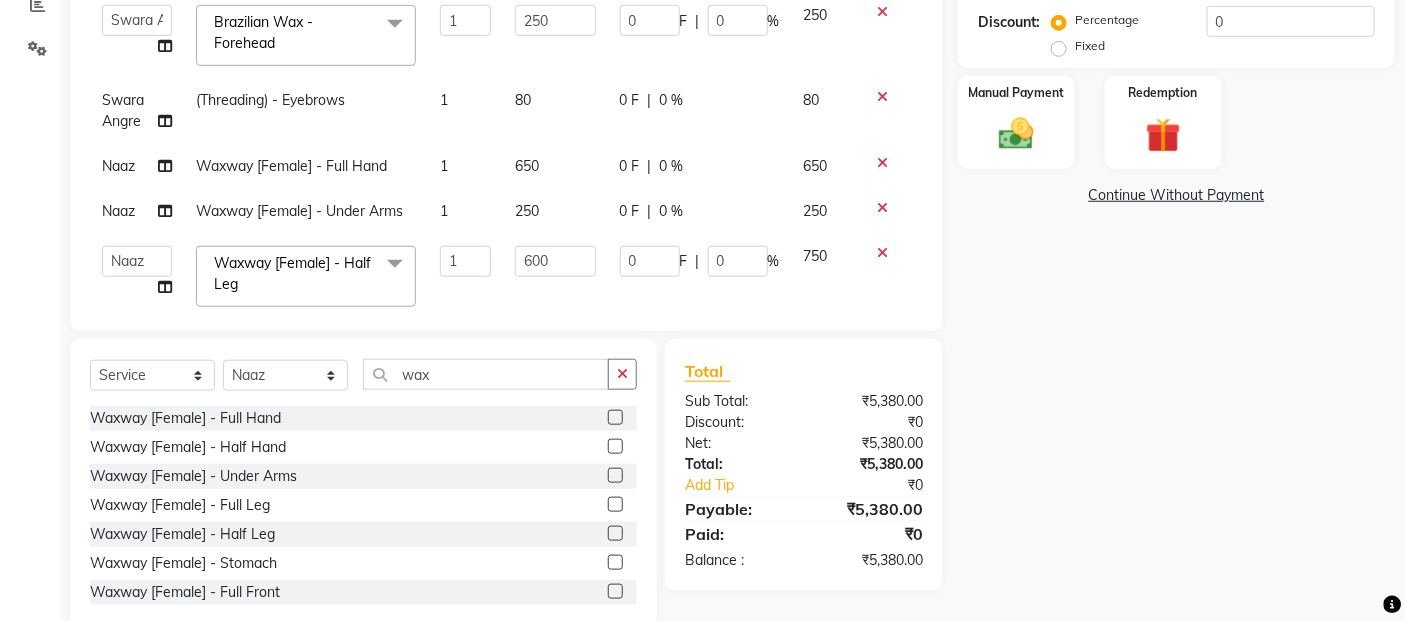 click on "Name: [FIRST]  Membership:  No Active Membership  Total Visits:   Card on file:  0 Last Visit:   - Points:   0  Coupon Code Apply Service Total:  ₹5,380.00  Discount:  Percentage   Fixed  0 Manual Payment Redemption  Continue Without Payment" 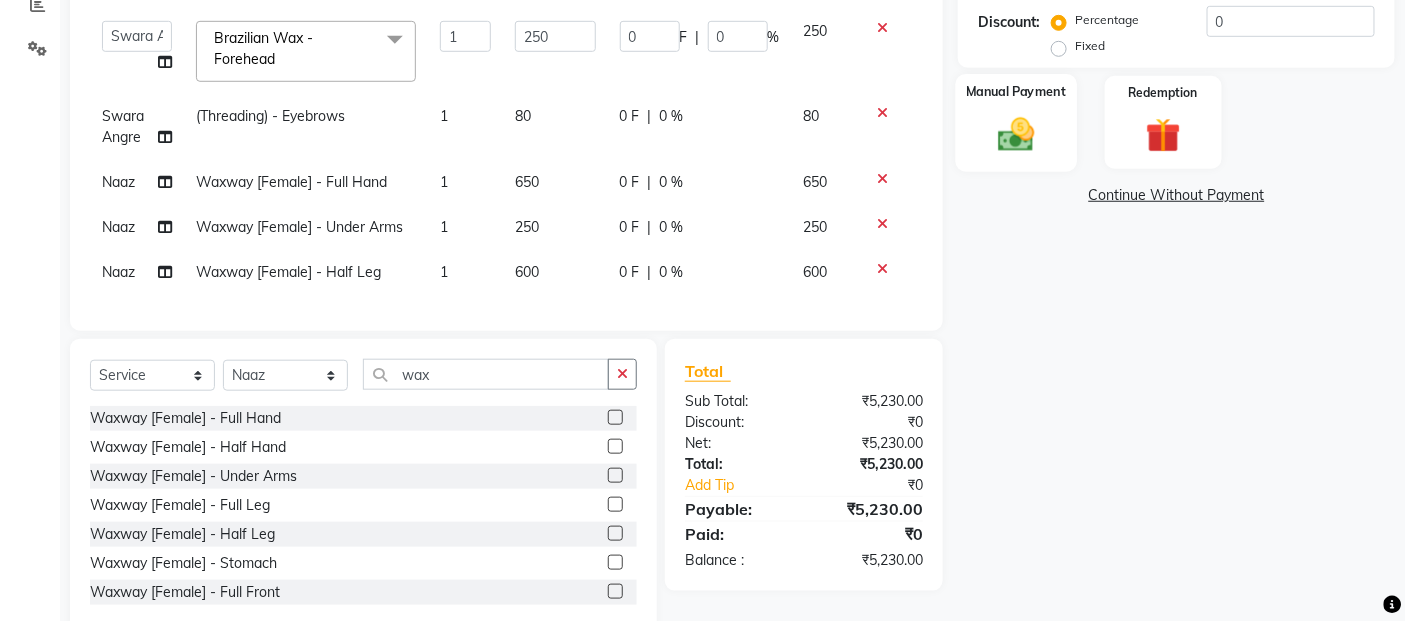 click 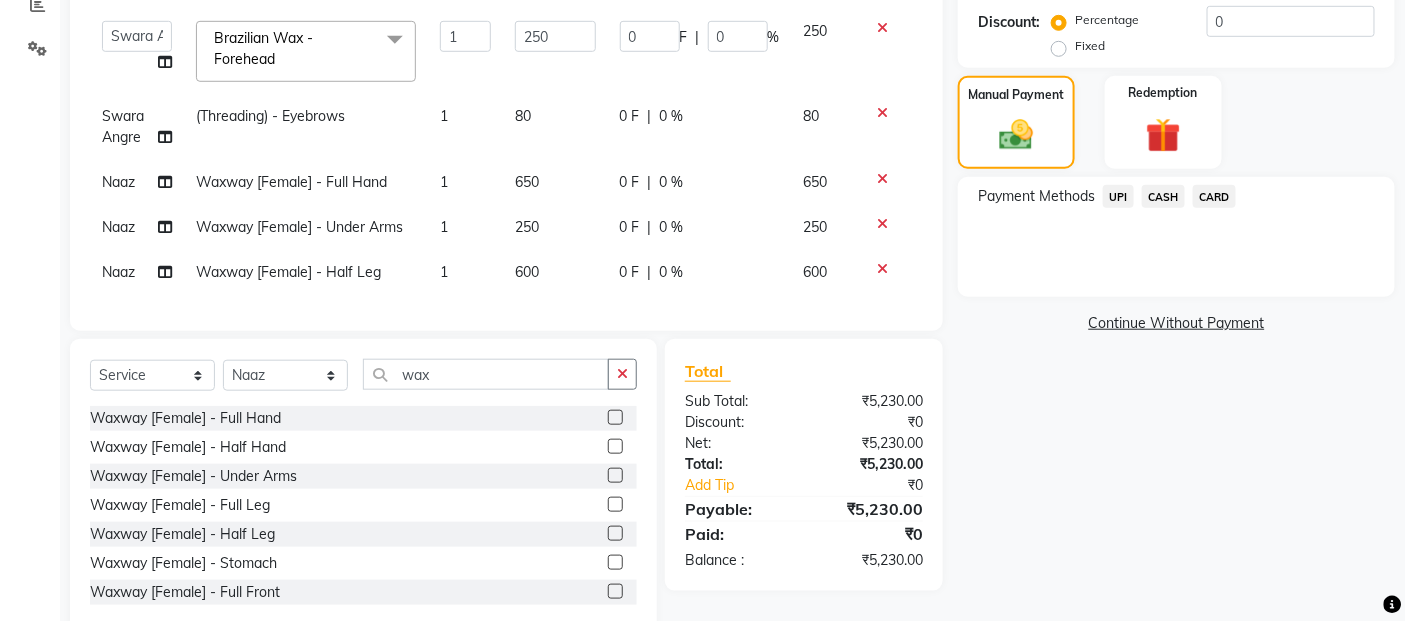 click on "UPI" 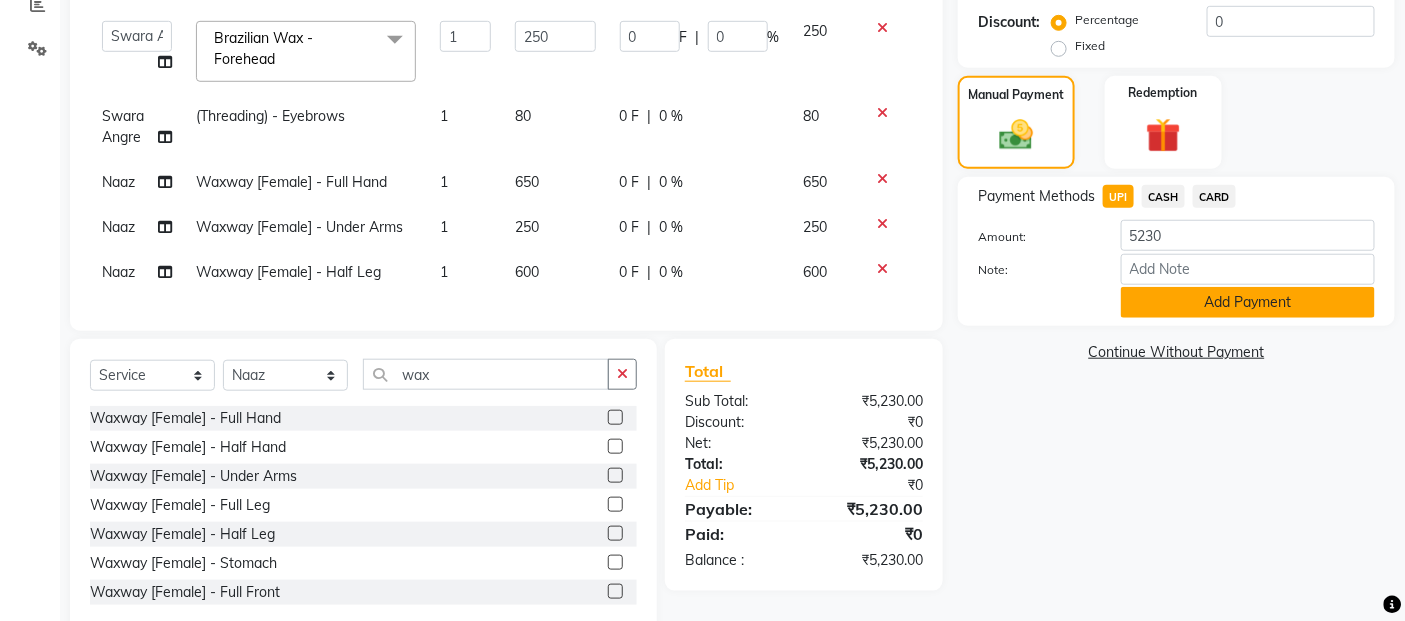 click on "Add Payment" 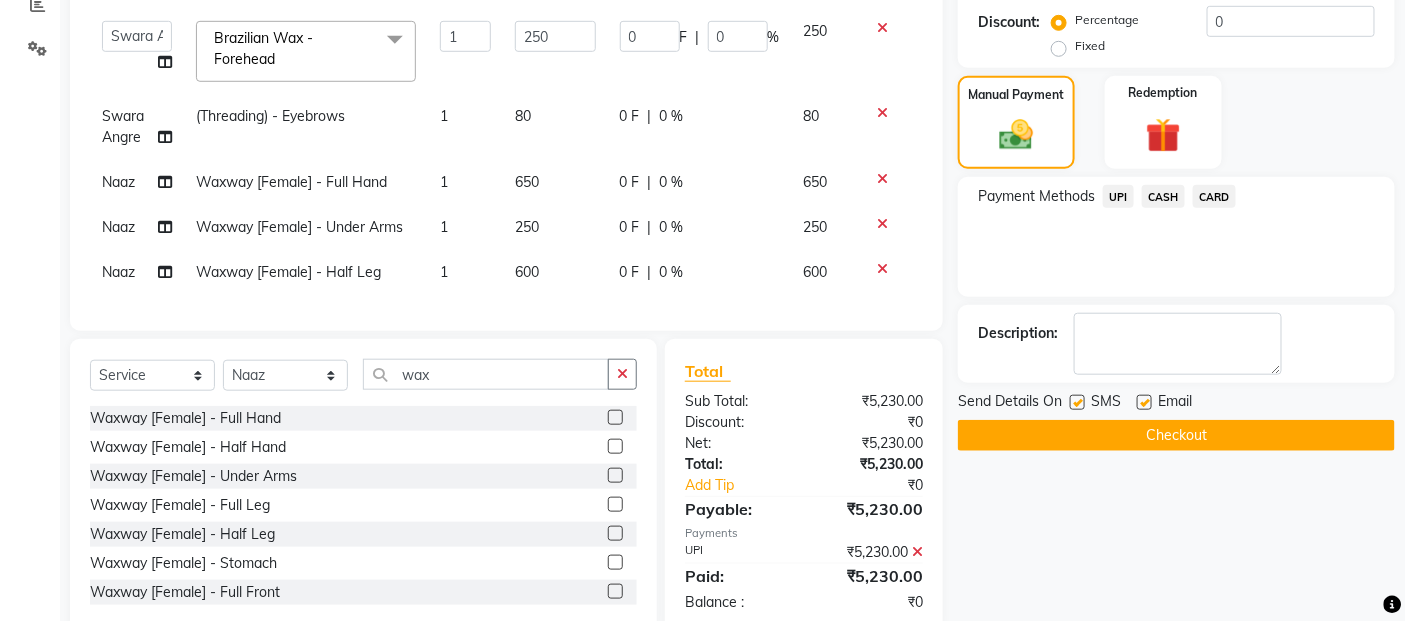 click on "Checkout" 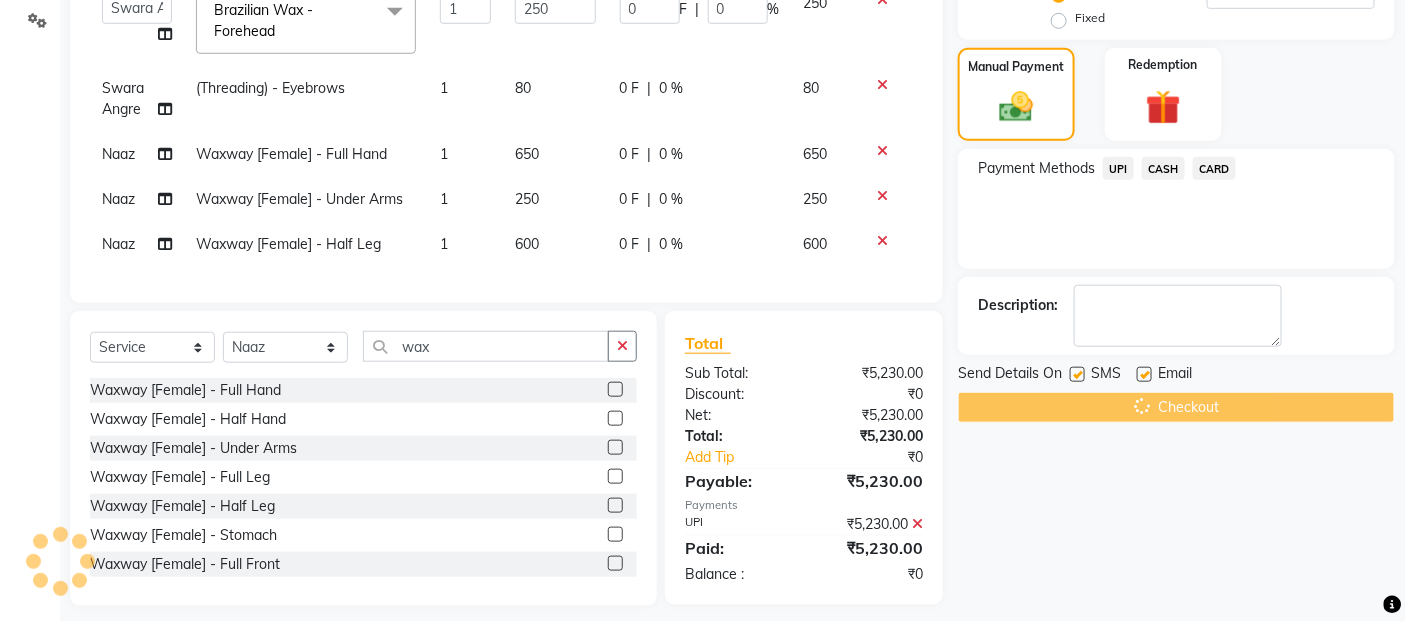 scroll, scrollTop: 480, scrollLeft: 0, axis: vertical 